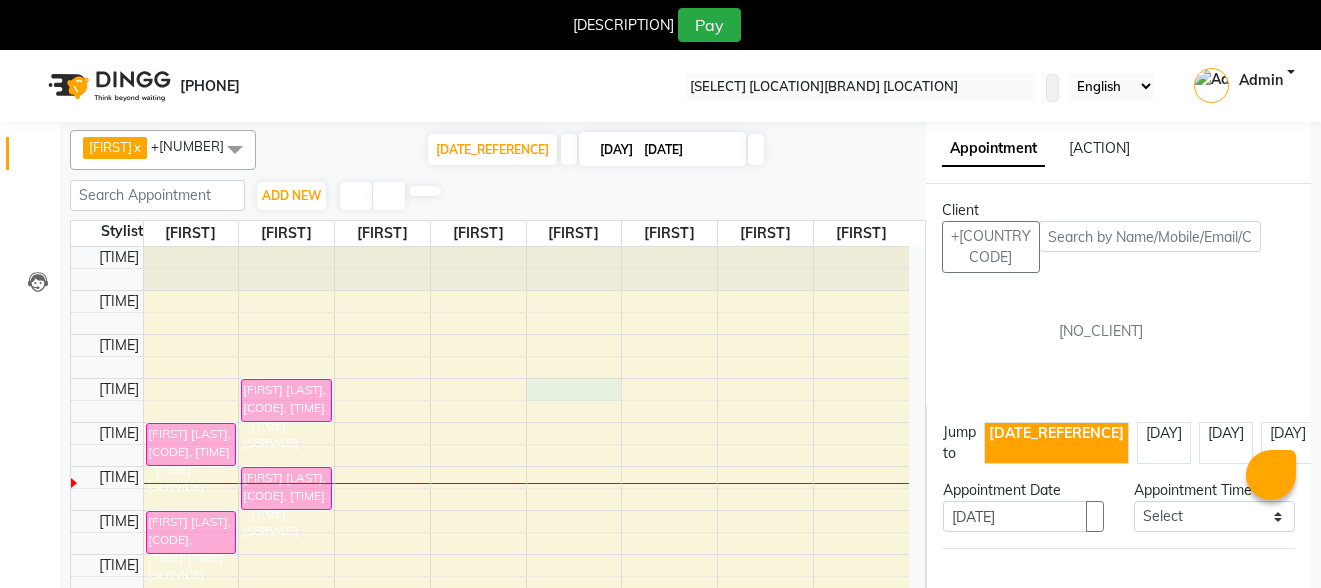 scroll, scrollTop: 55, scrollLeft: 0, axis: vertical 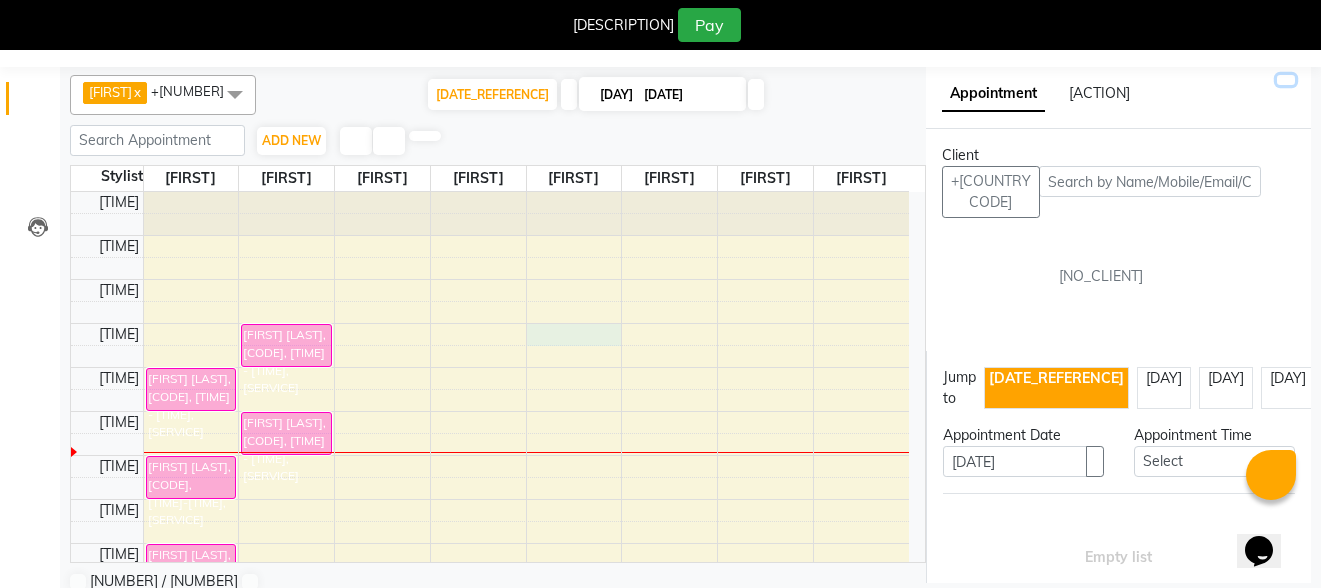click at bounding box center (1286, 80) 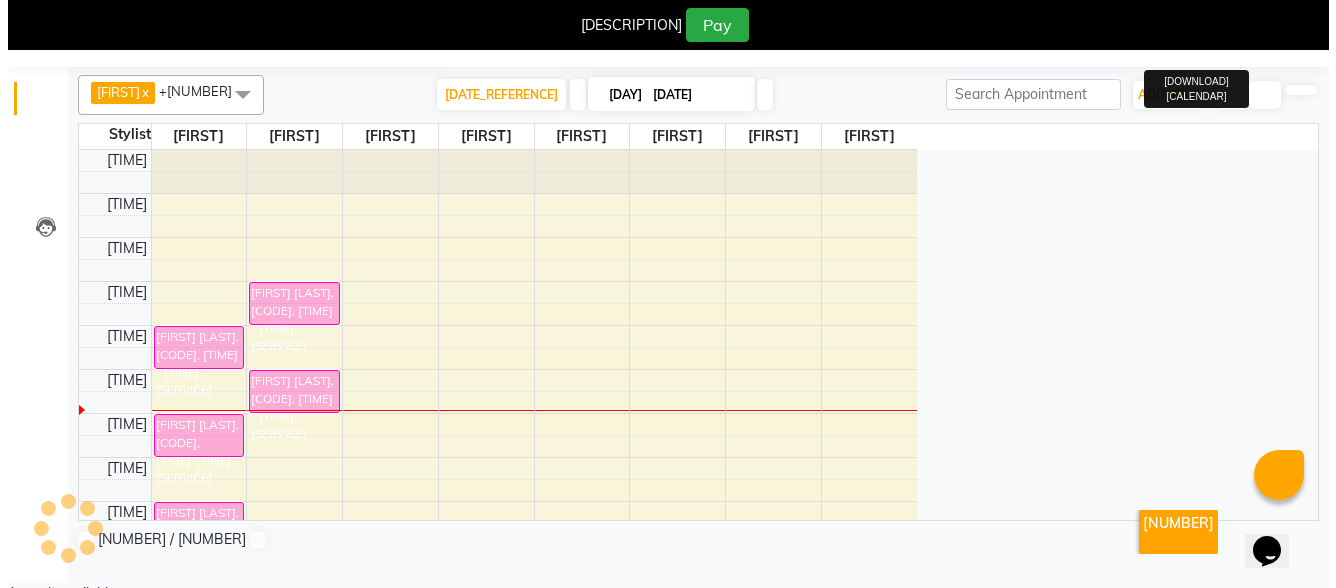 scroll, scrollTop: 50, scrollLeft: 0, axis: vertical 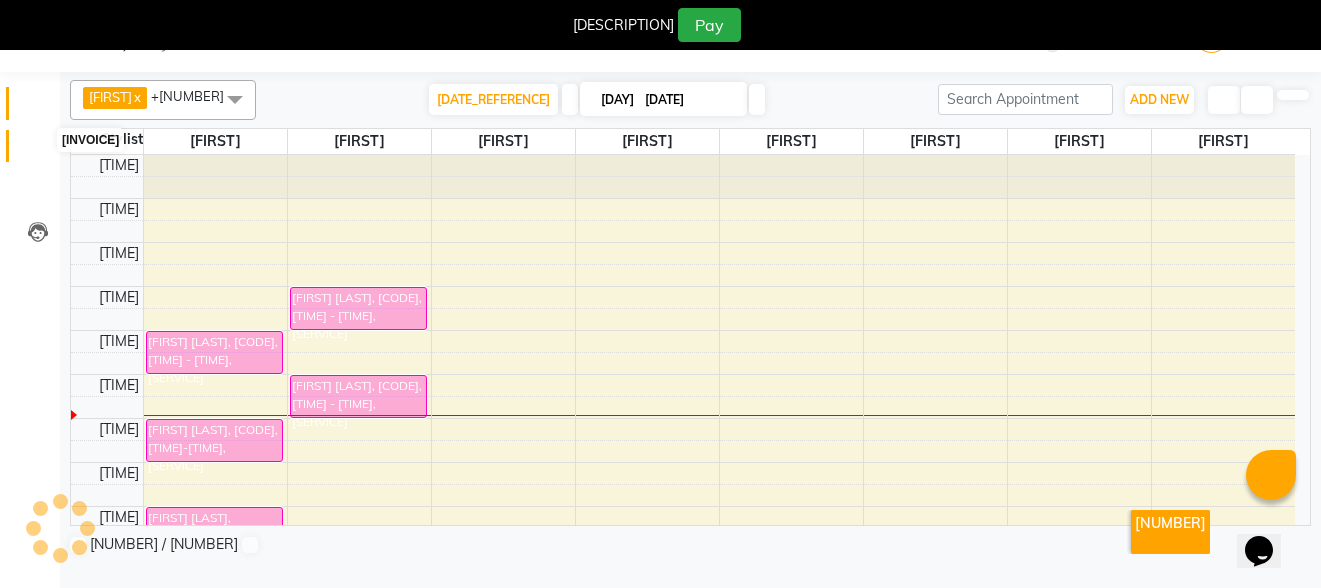 click at bounding box center (37, 151) 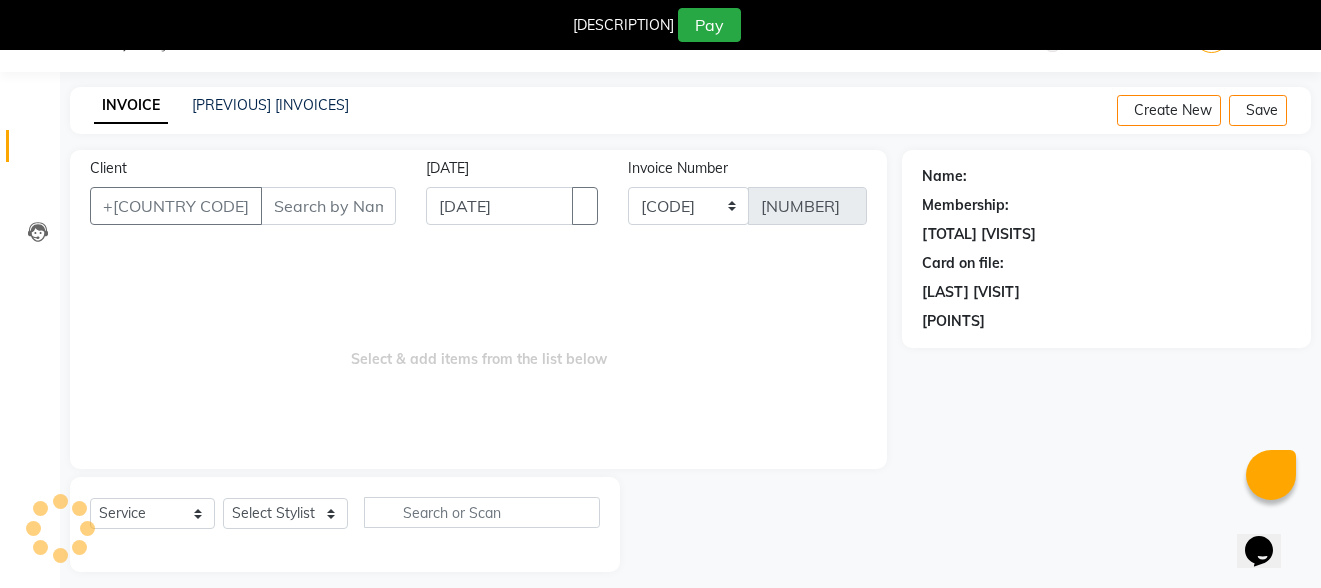click on "Client" at bounding box center [328, 206] 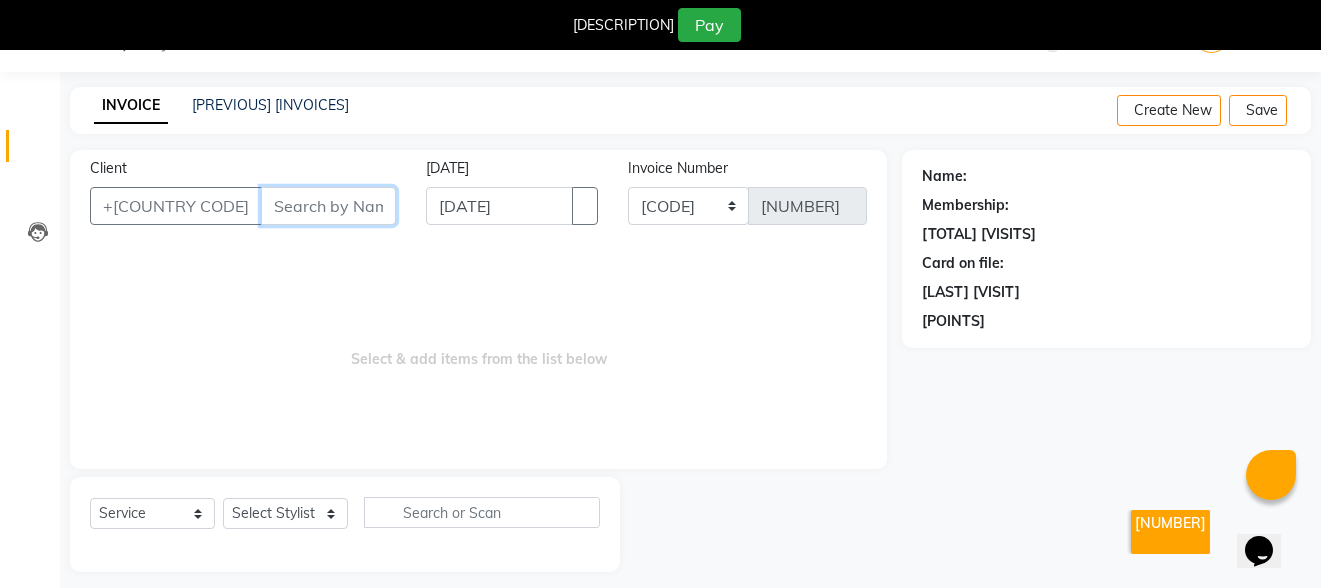 click on "Client" at bounding box center [328, 206] 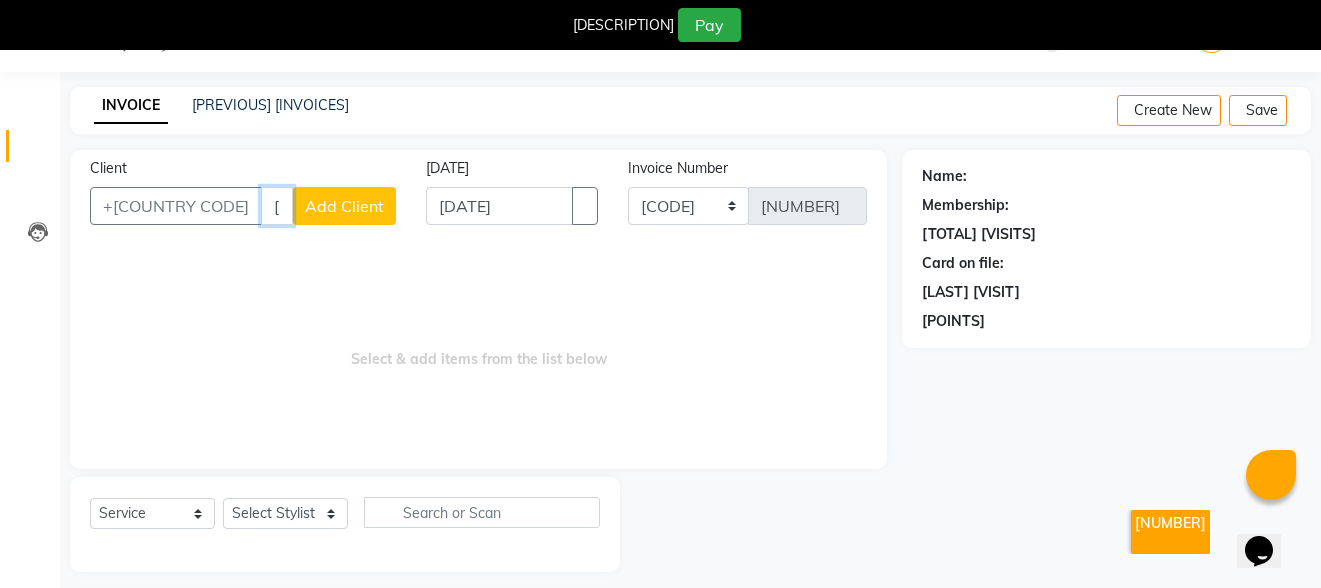 type on "[PHONE]" 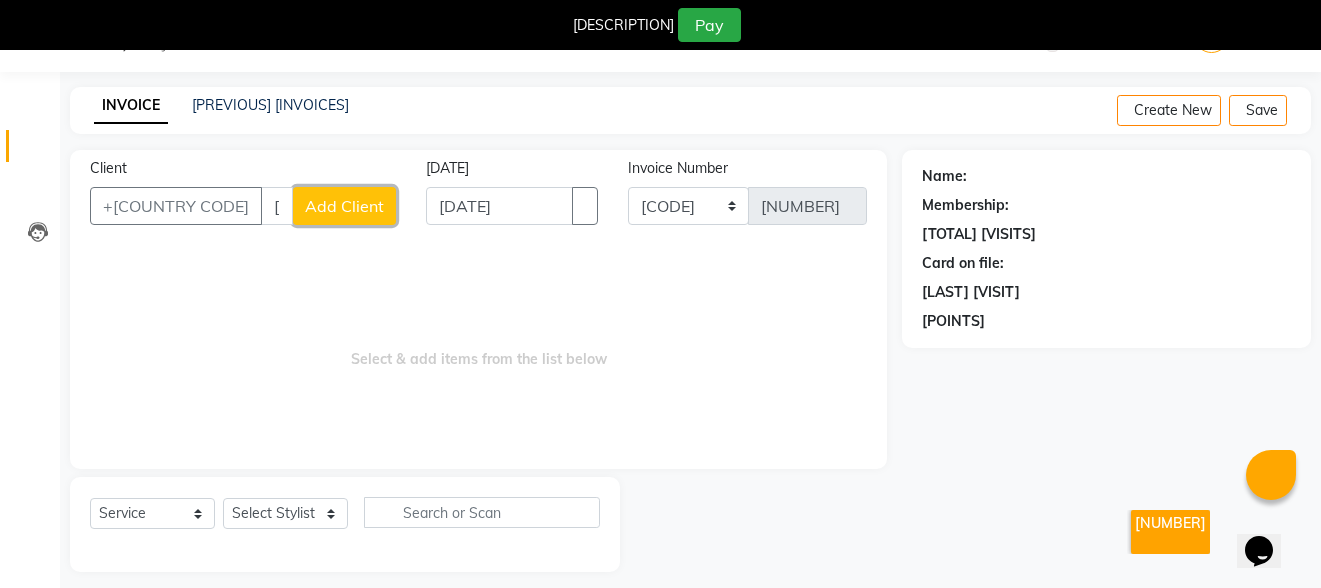 click on "Add Client" at bounding box center (344, 206) 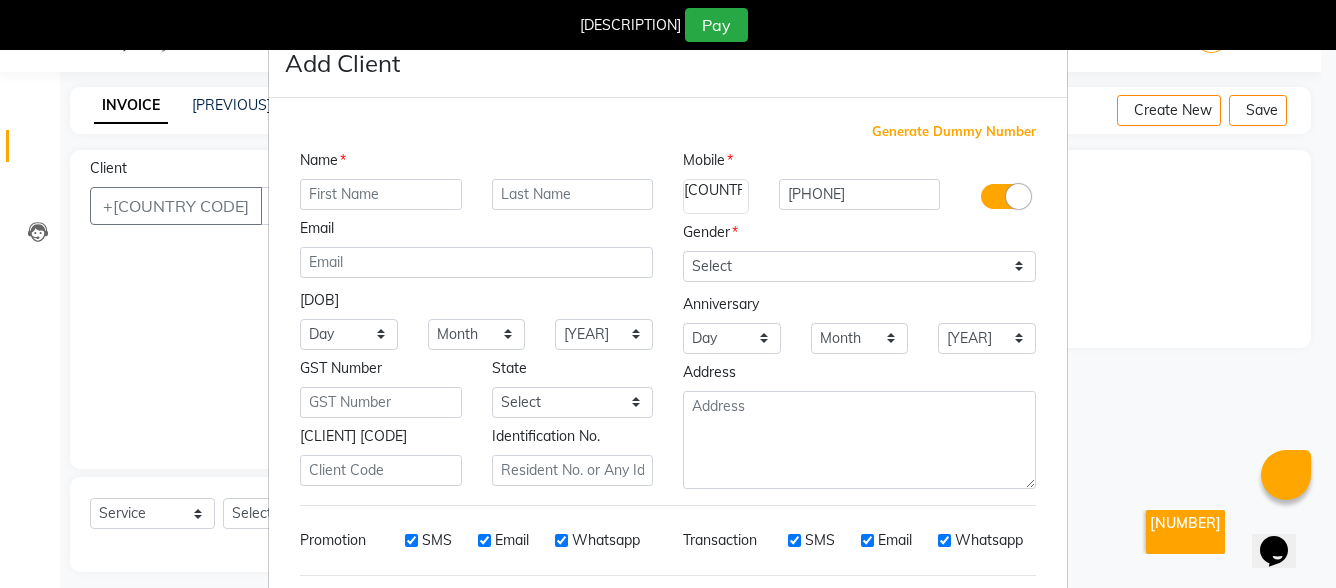 click at bounding box center [381, 194] 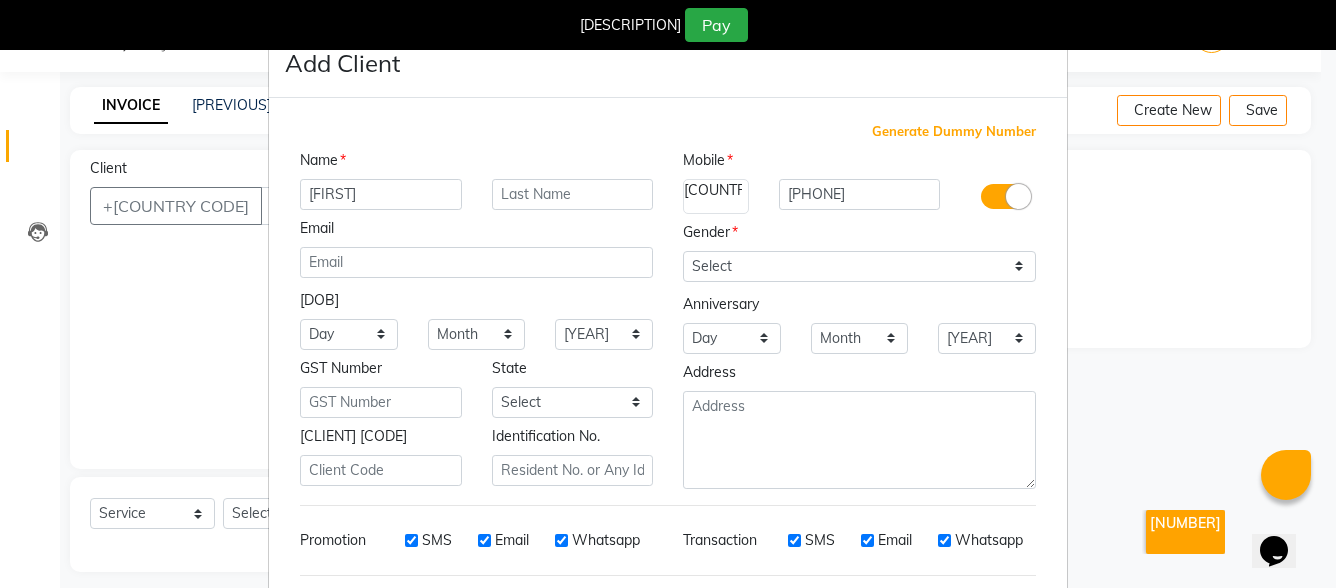 type on "[FIRST]" 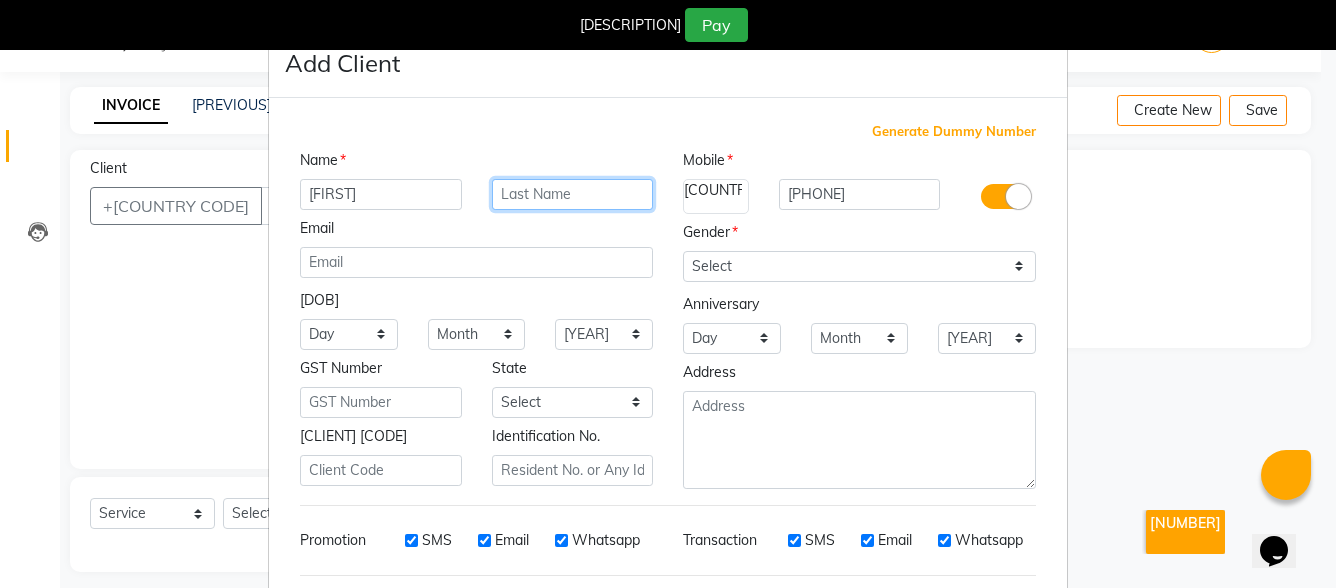 click at bounding box center (573, 194) 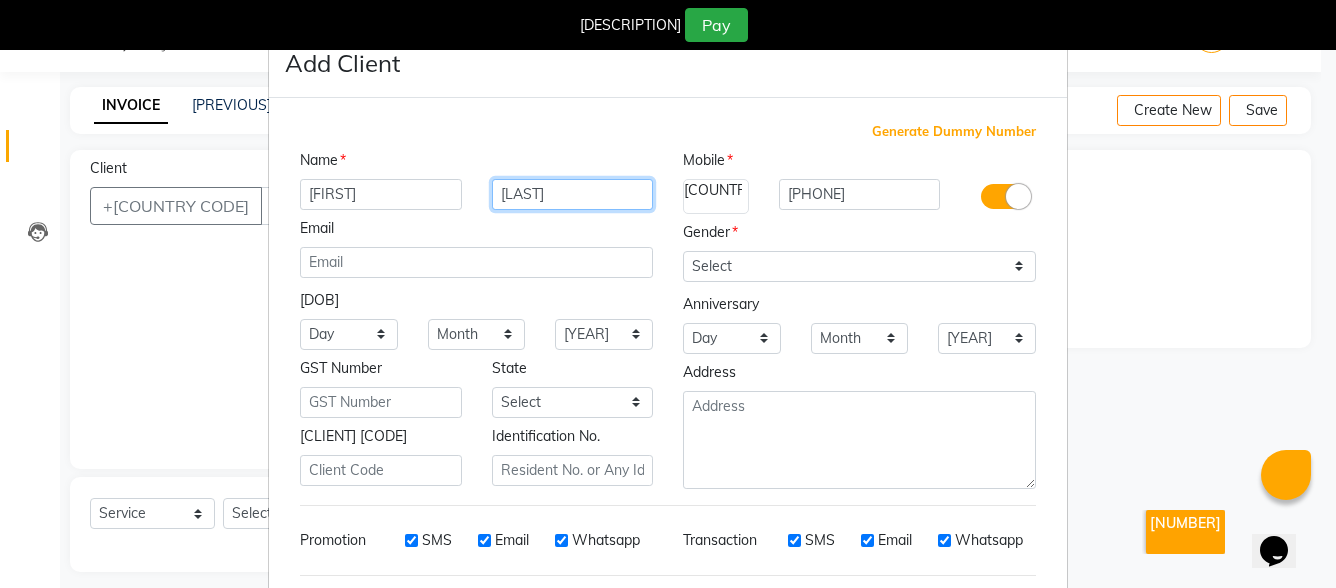 type on "[LAST]" 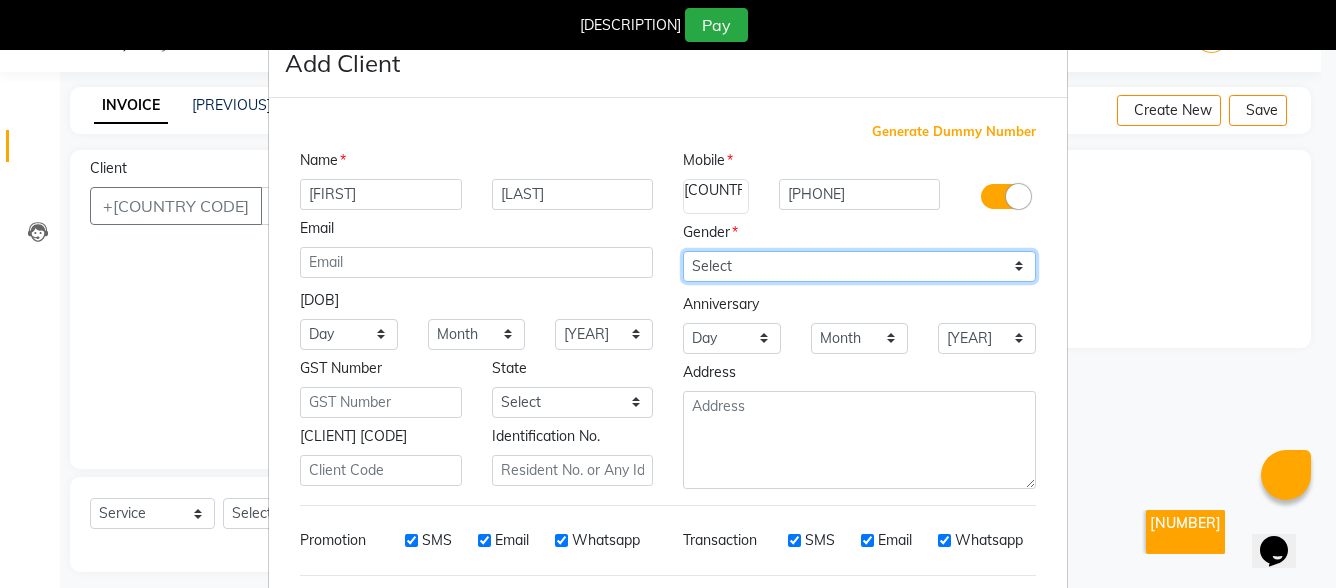 click on "Select Male Female Other Prefer Not To Say" at bounding box center [859, 266] 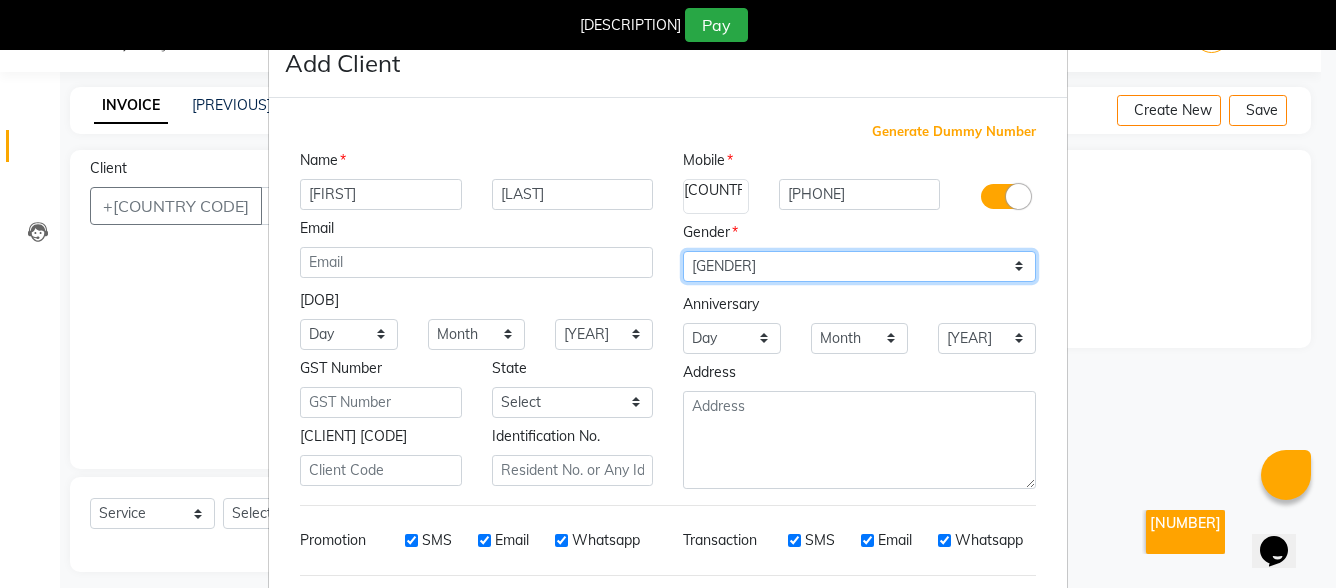 click on "Select Male Female Other Prefer Not To Say" at bounding box center [859, 266] 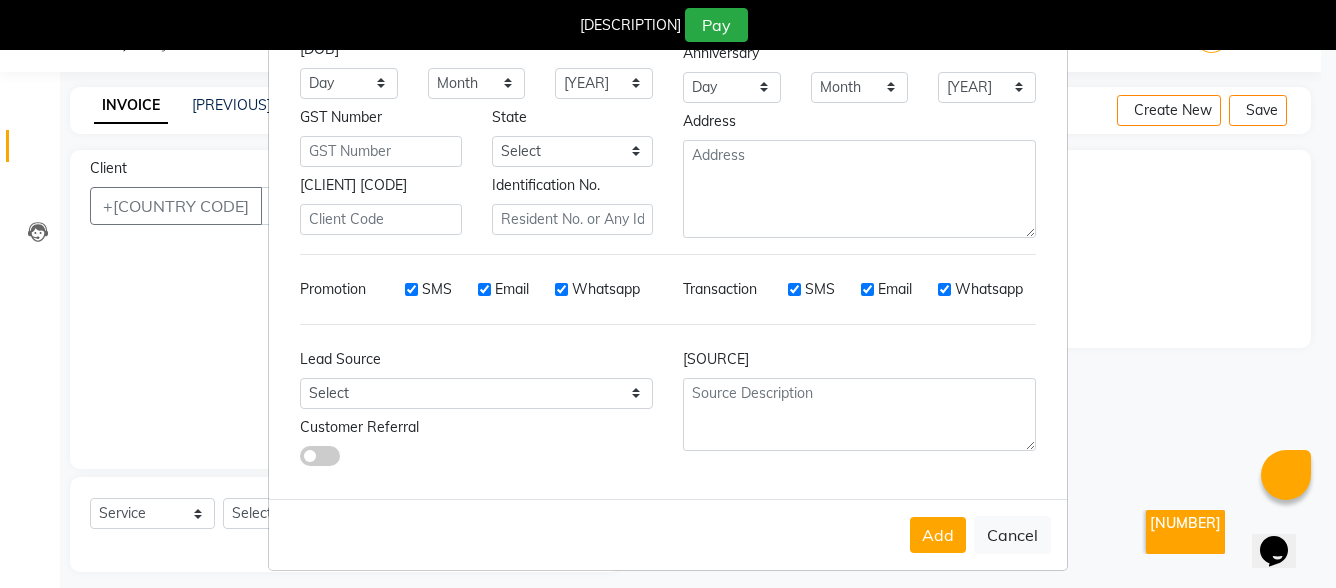 scroll, scrollTop: 261, scrollLeft: 0, axis: vertical 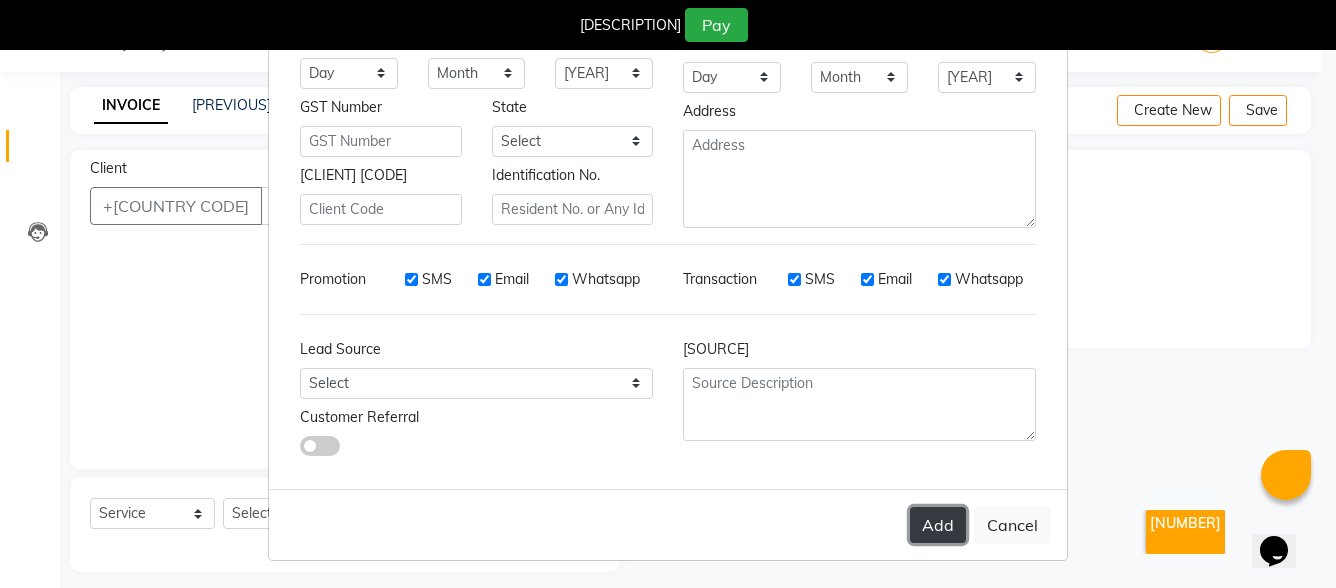 click on "Add" at bounding box center [938, 525] 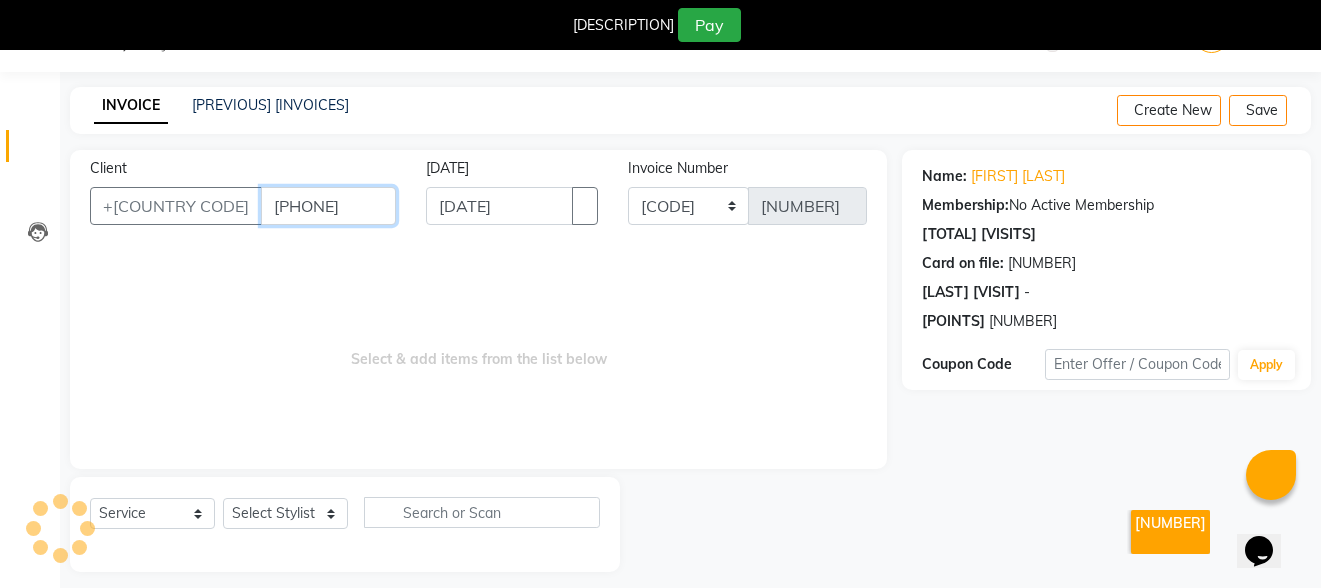 click on "[PHONE]" at bounding box center [328, 206] 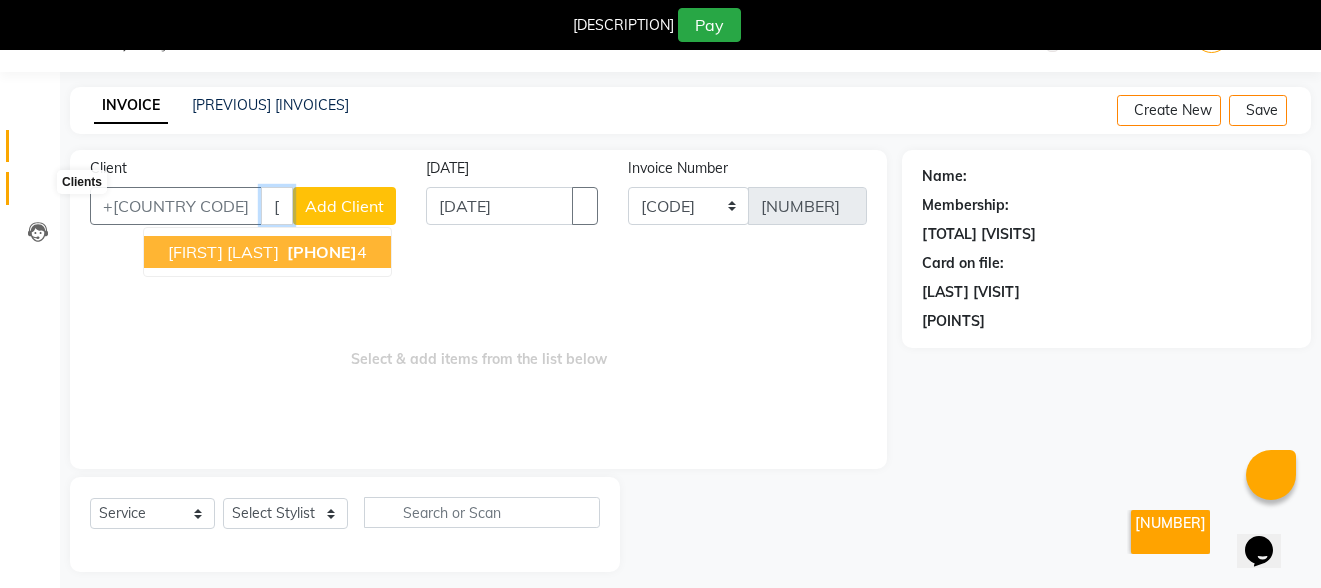 type on "[PHONE]" 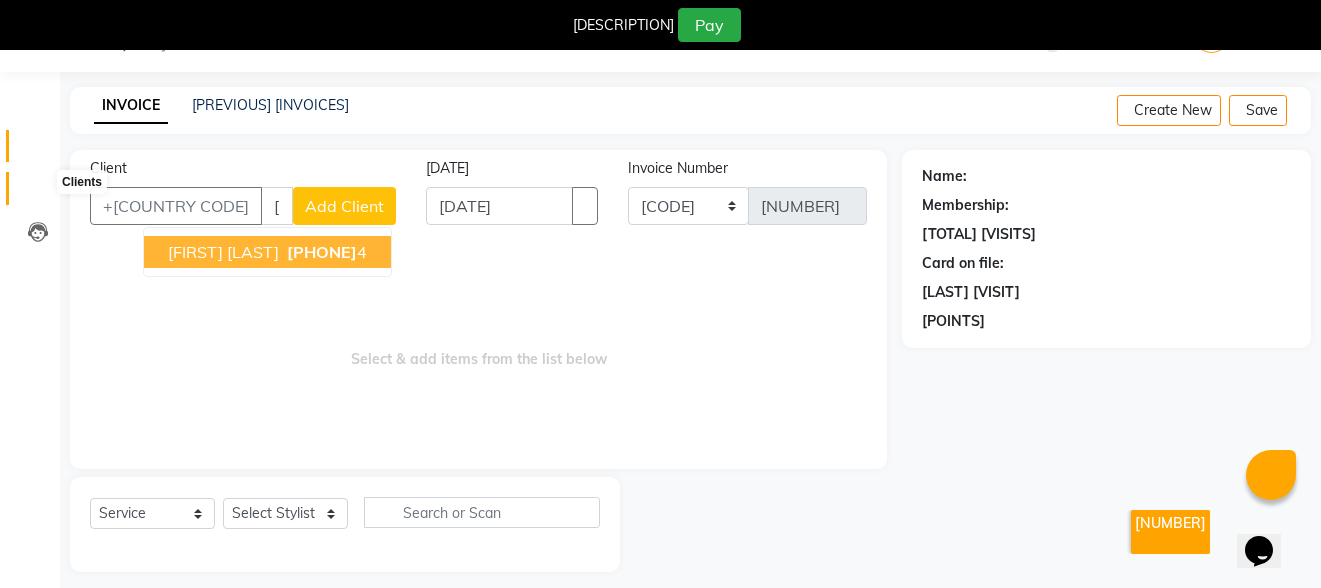 click at bounding box center (38, 193) 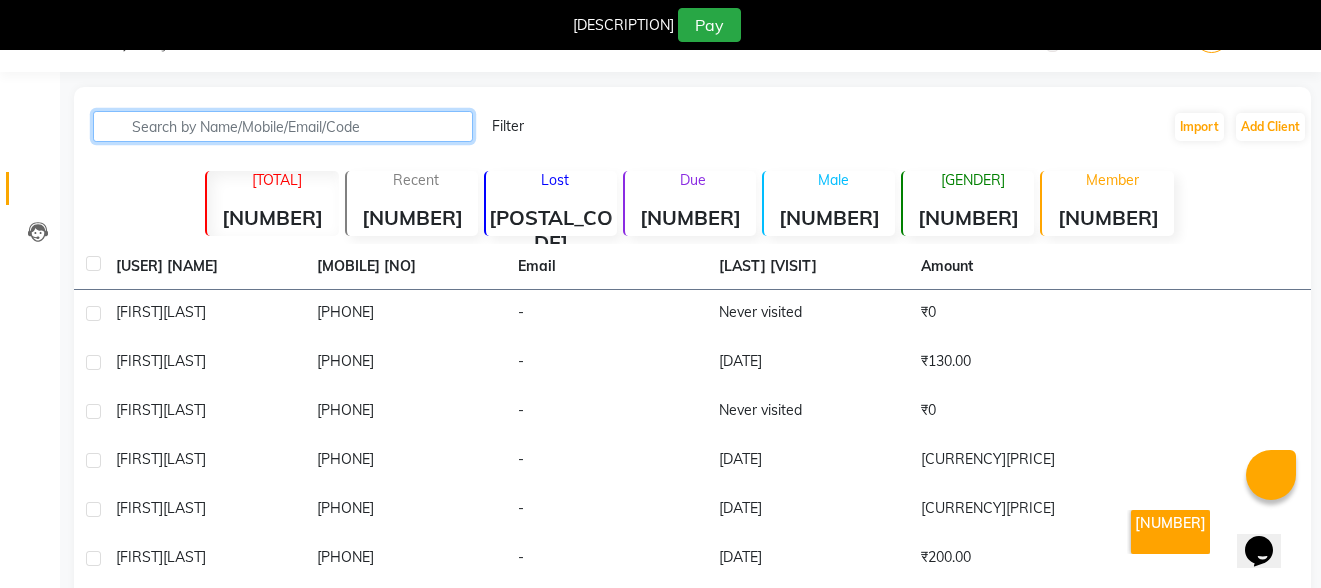 click at bounding box center (283, 126) 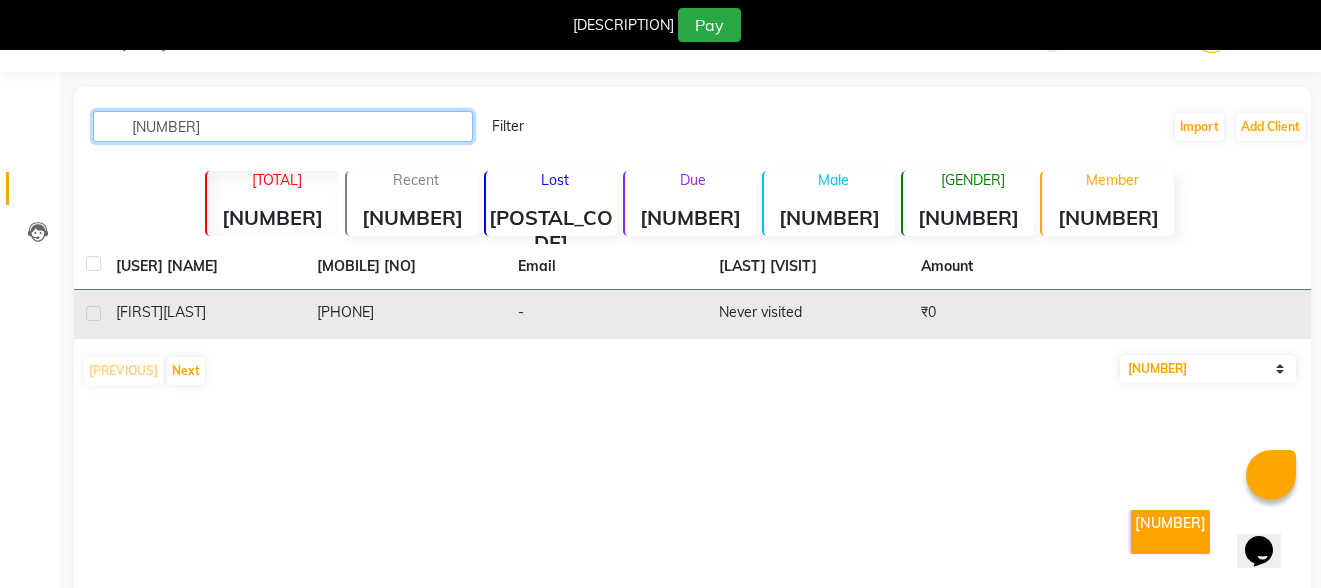 type on "[NUMBER]" 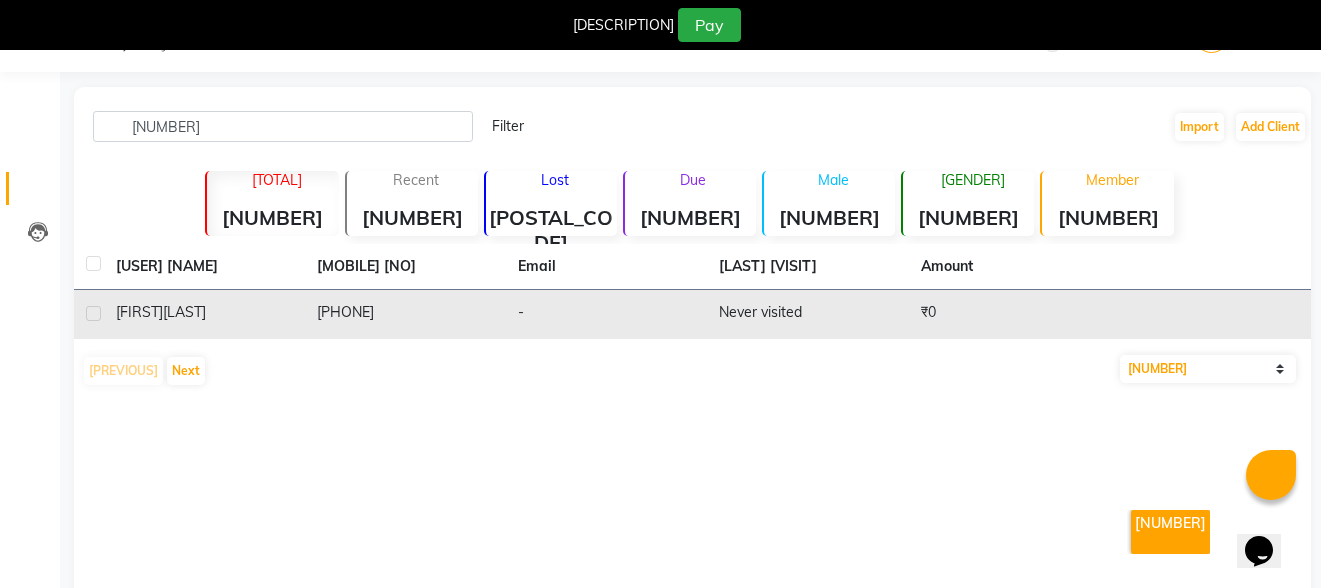 click on "[PHONE]" at bounding box center [405, 314] 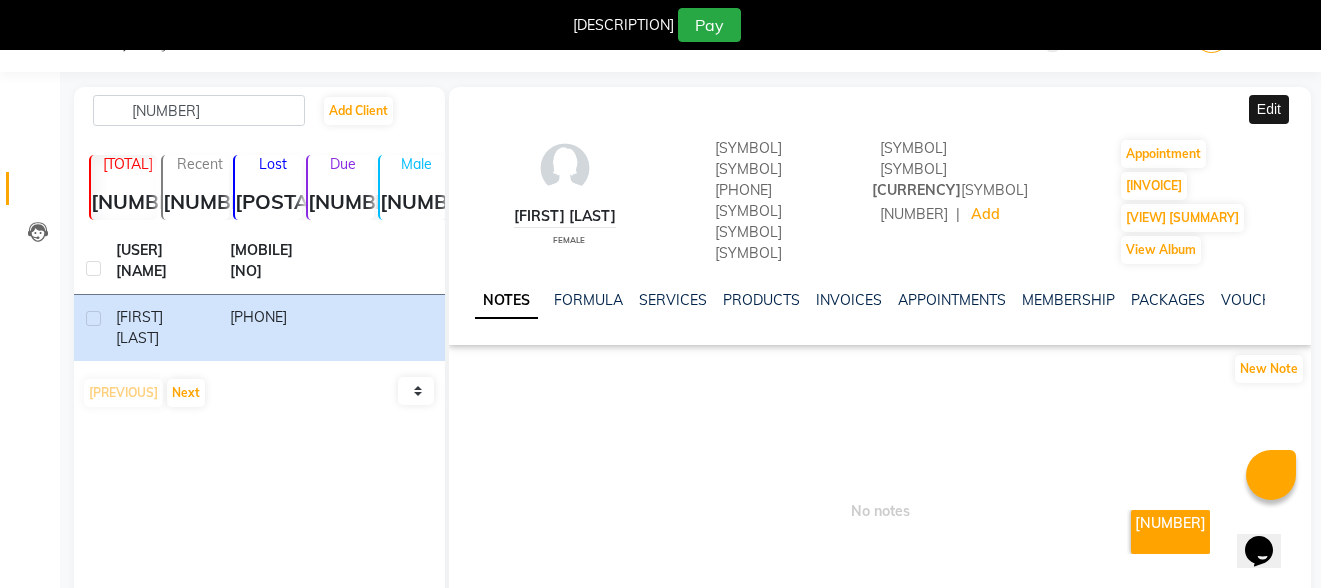 click at bounding box center (1307, 107) 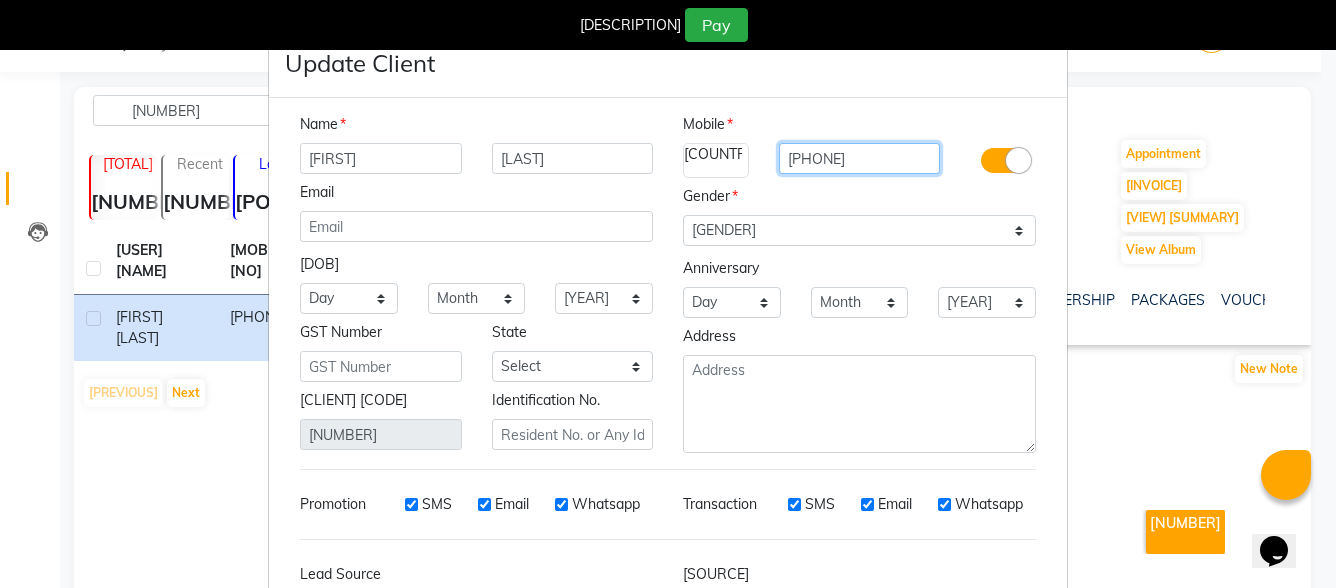 click on "[PHONE]" at bounding box center [860, 158] 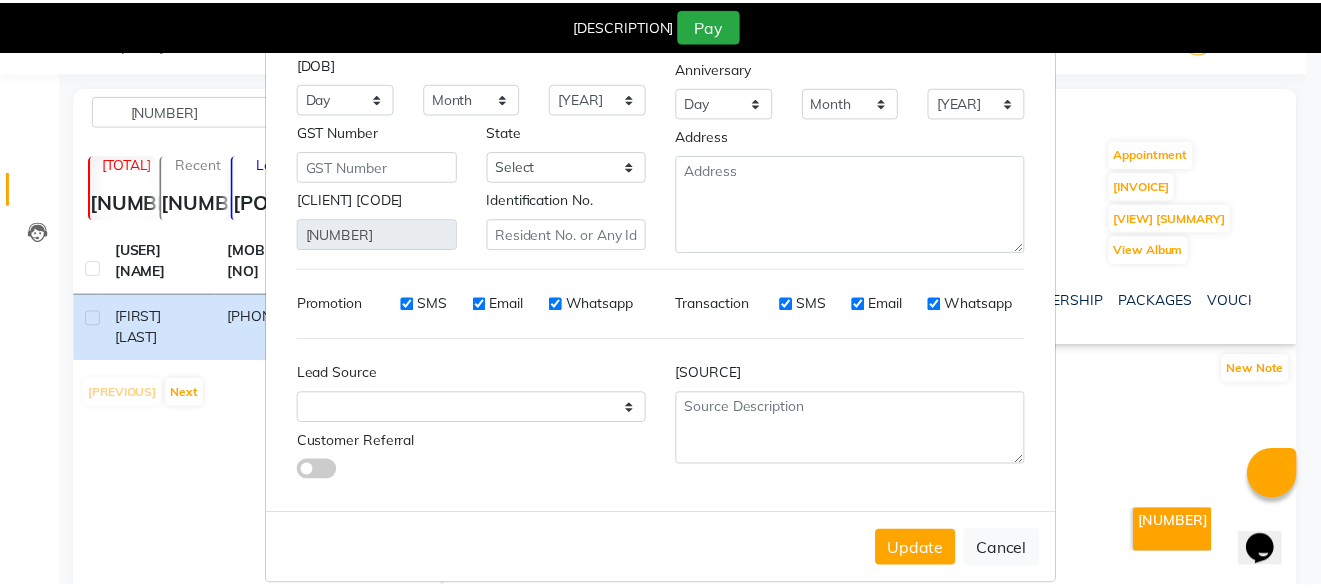 scroll, scrollTop: 225, scrollLeft: 0, axis: vertical 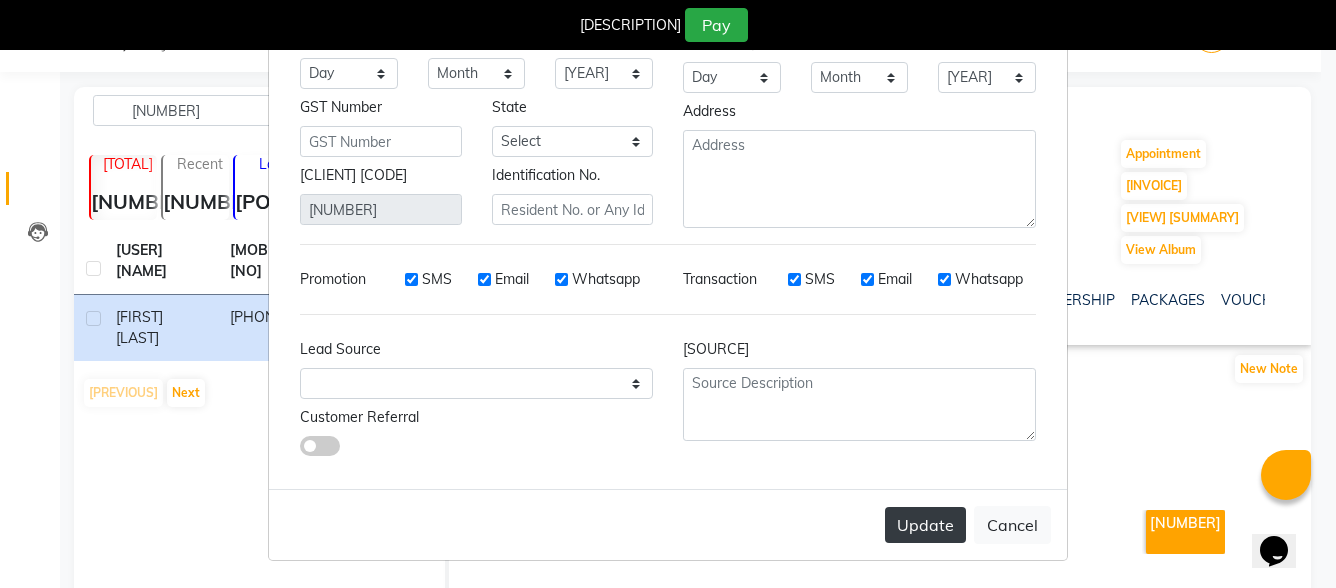 type on "[PHONE]" 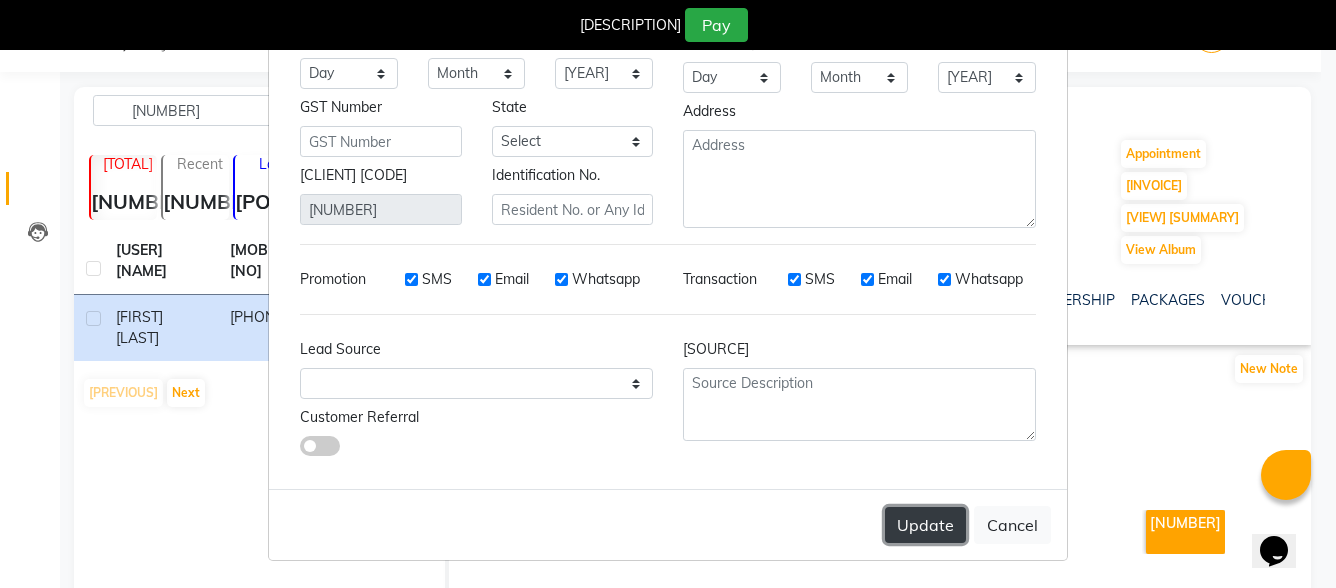 click on "Update" at bounding box center (925, 525) 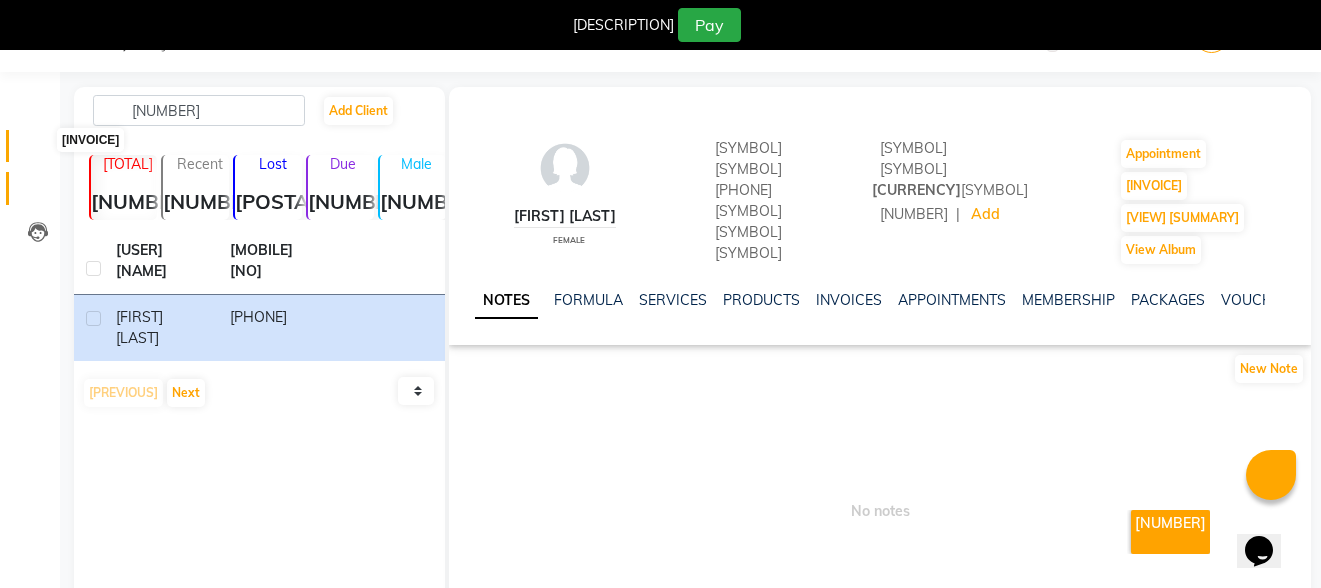 click at bounding box center (38, 151) 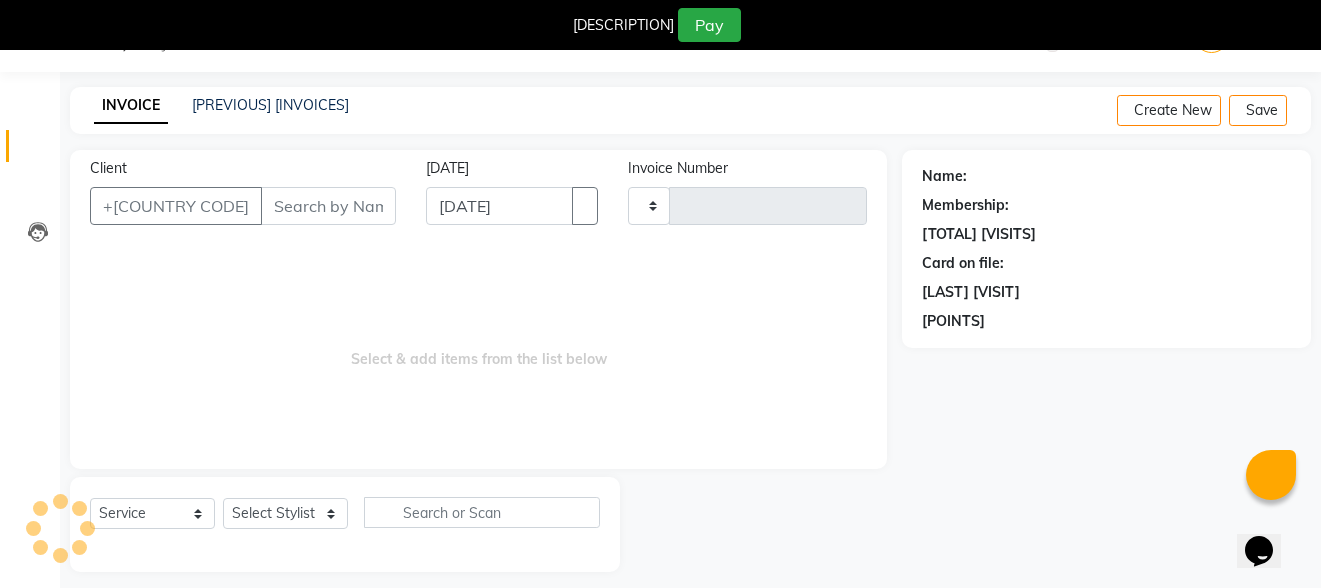 scroll, scrollTop: 63, scrollLeft: 0, axis: vertical 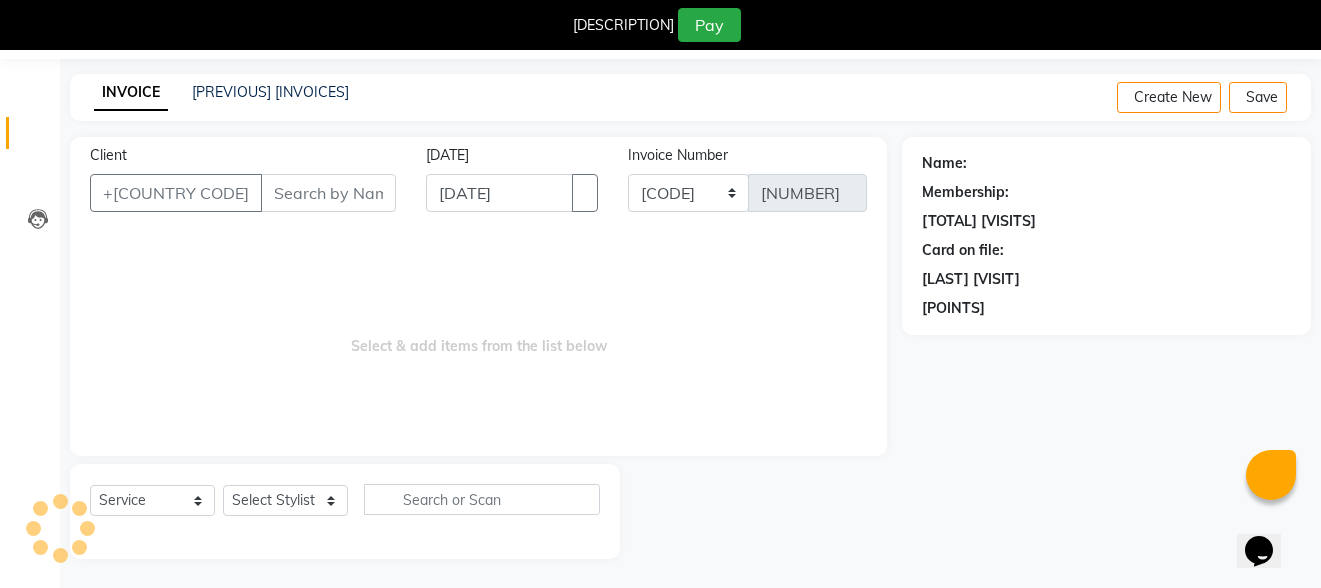 click on "Client" at bounding box center (328, 193) 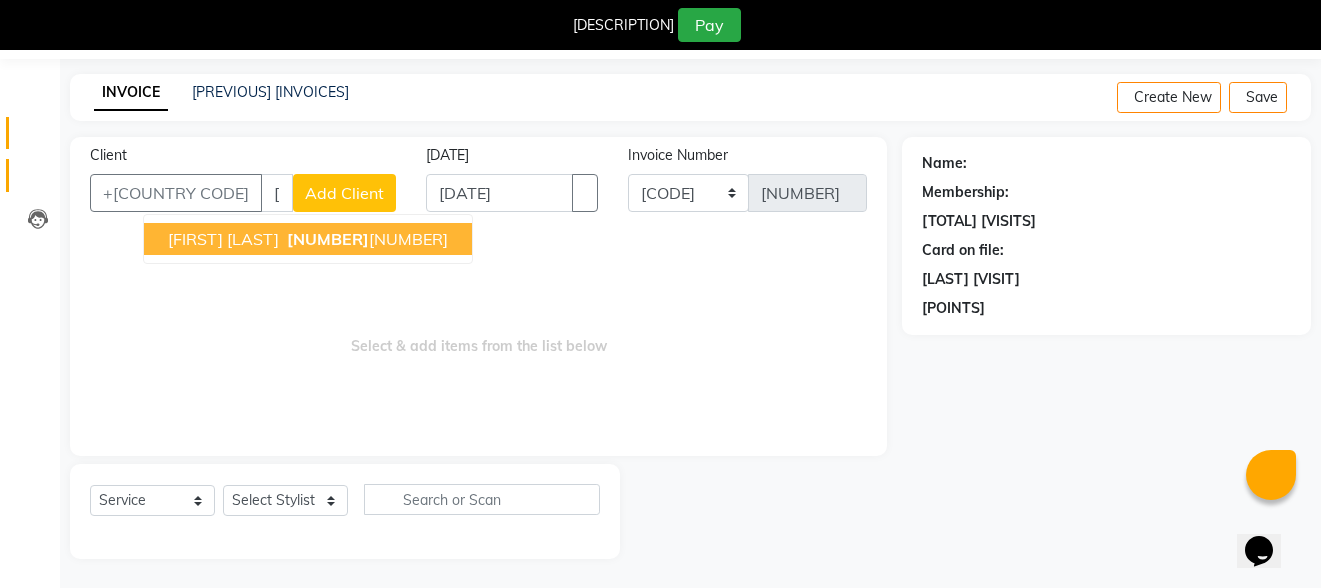 type on "[NUMBER]" 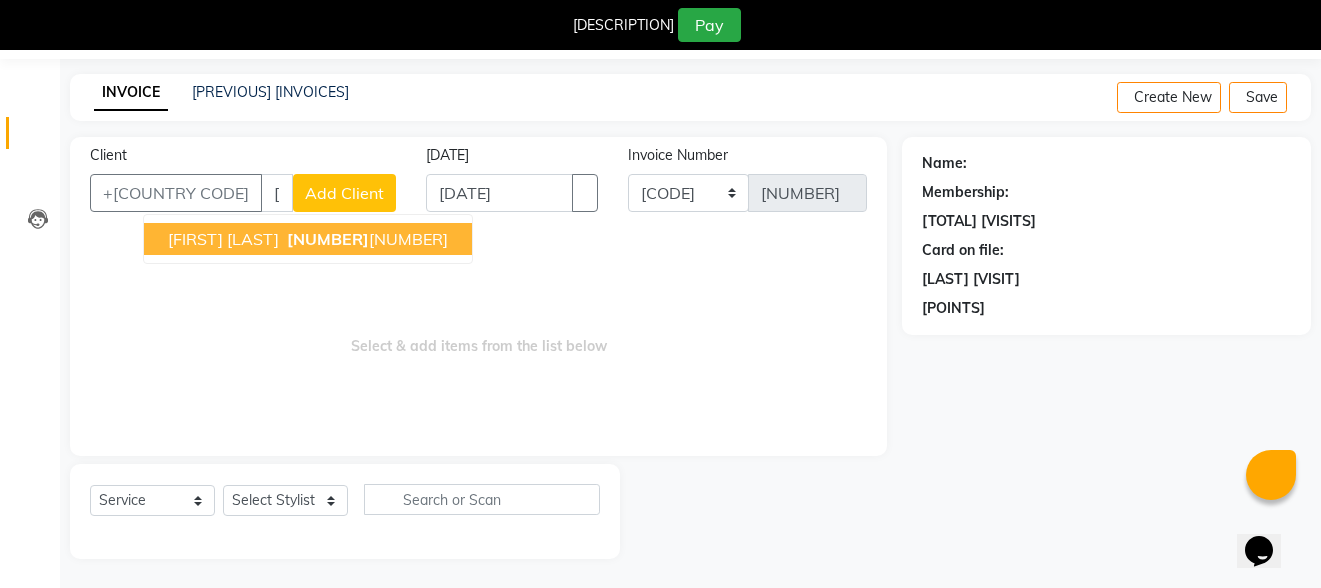 click on "You have a payment due from [NUMBER] days   Pay" at bounding box center [656, 25] 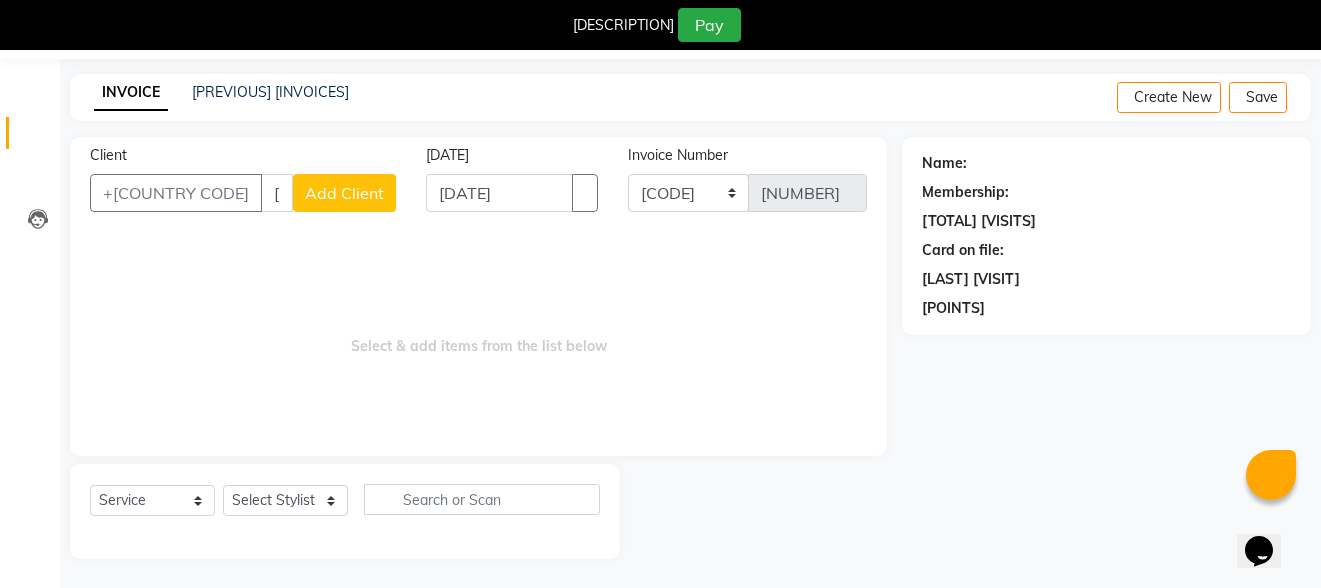 click at bounding box center [1305, 8] 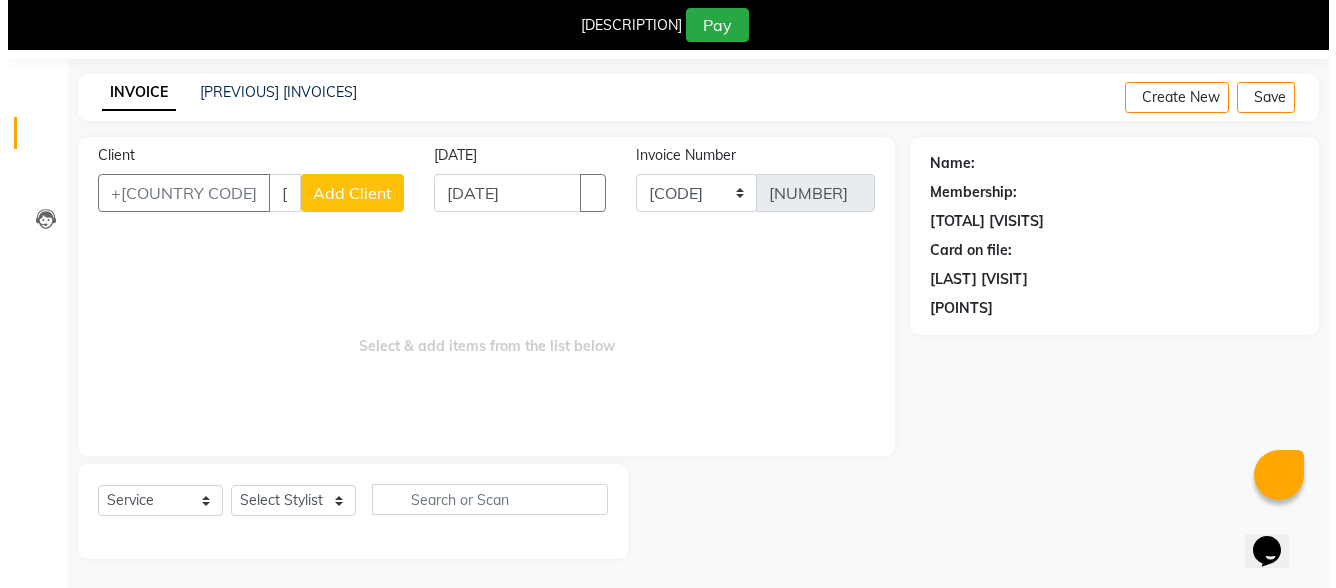 scroll, scrollTop: 13, scrollLeft: 0, axis: vertical 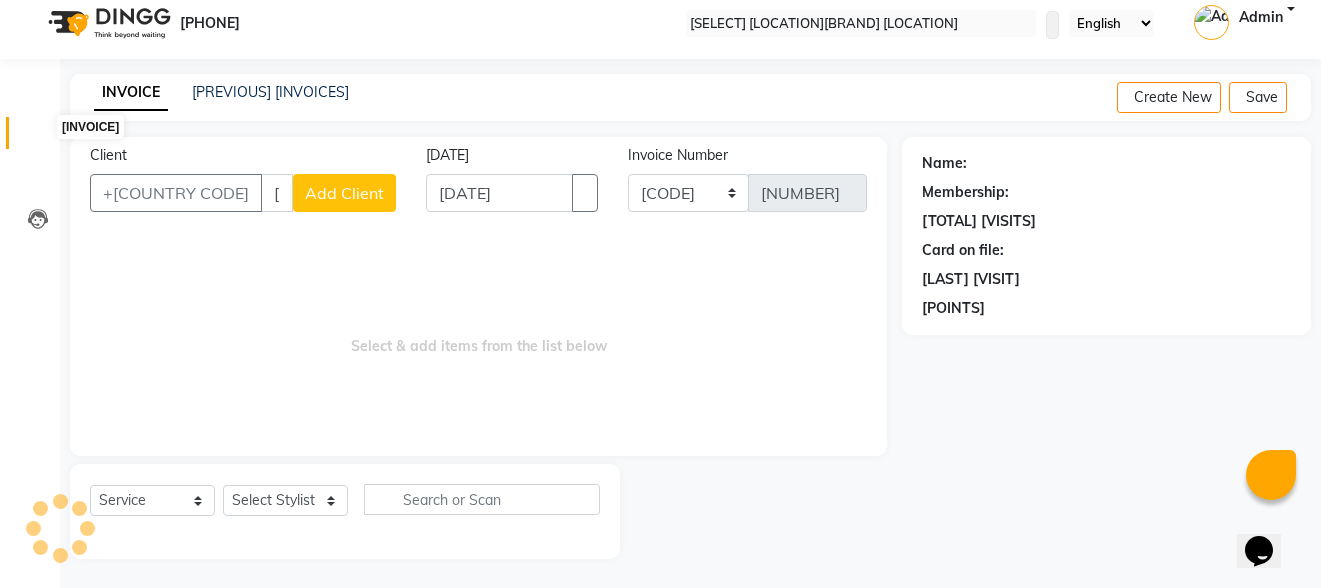 click at bounding box center (38, 138) 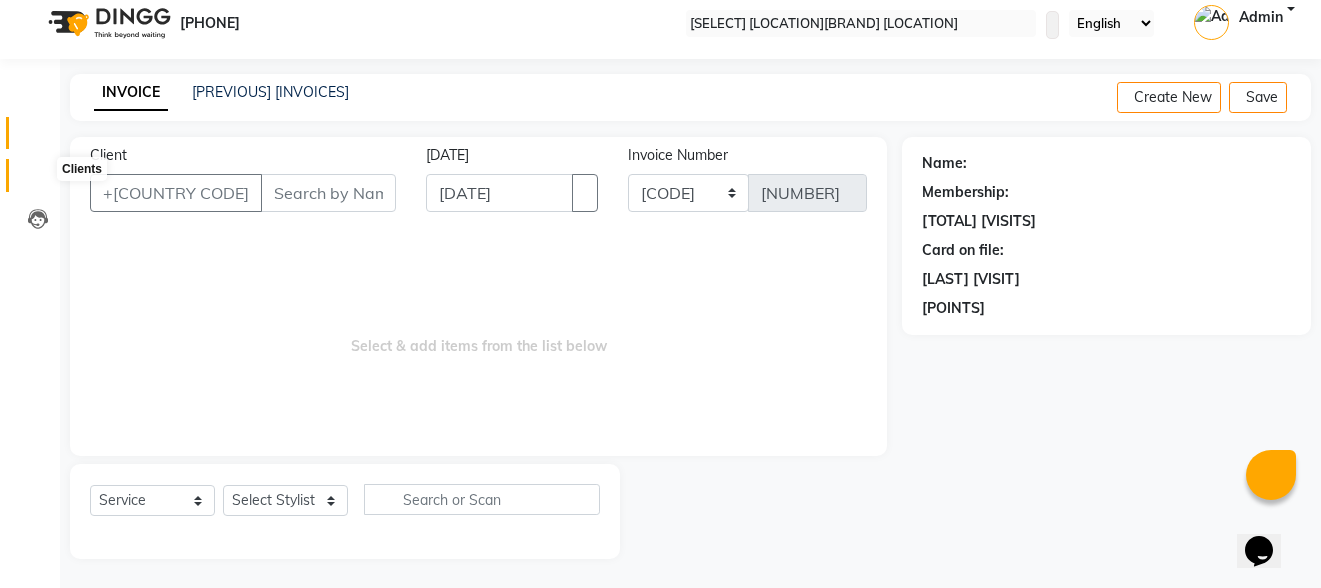 click at bounding box center (38, 180) 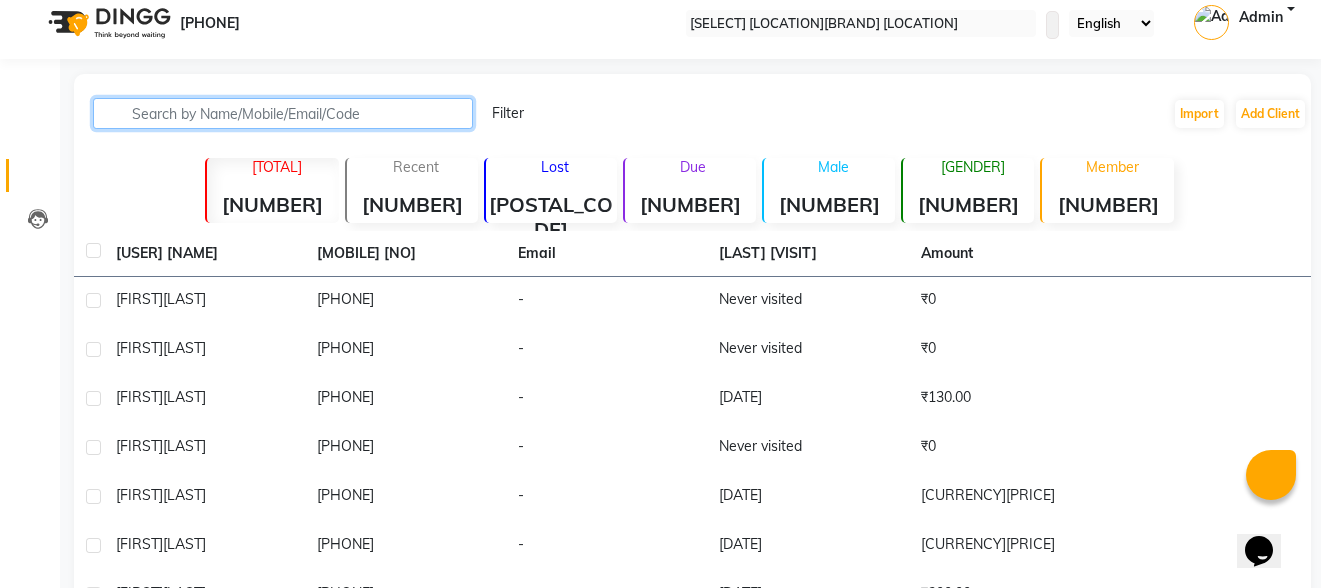 click at bounding box center (283, 113) 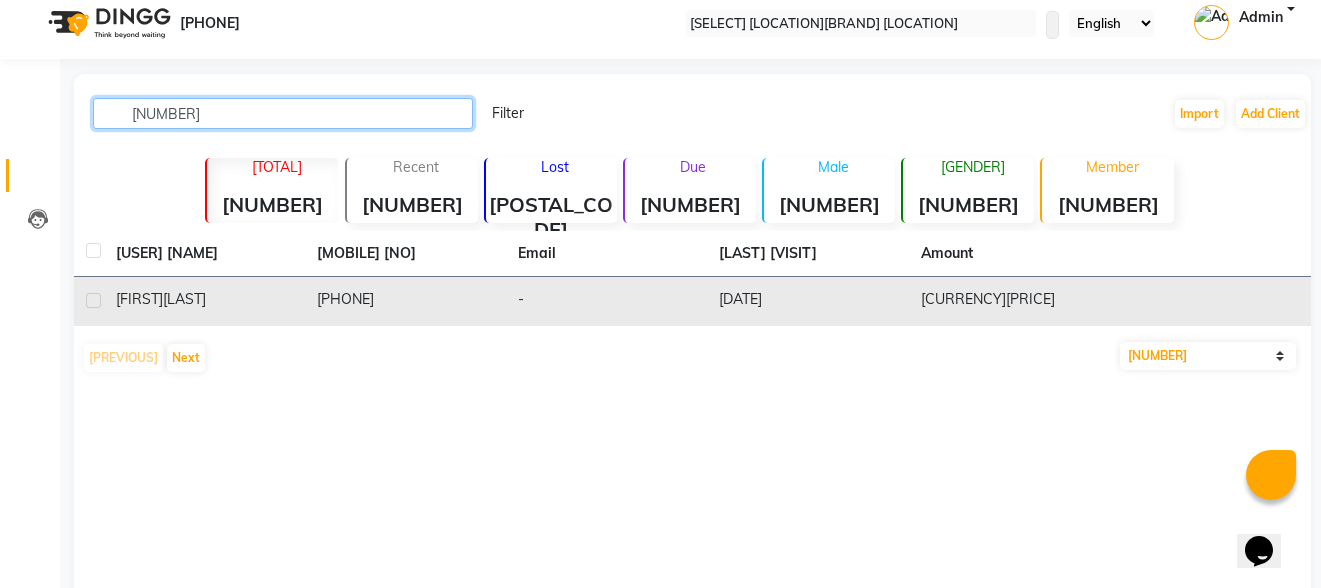 type on "[NUMBER]" 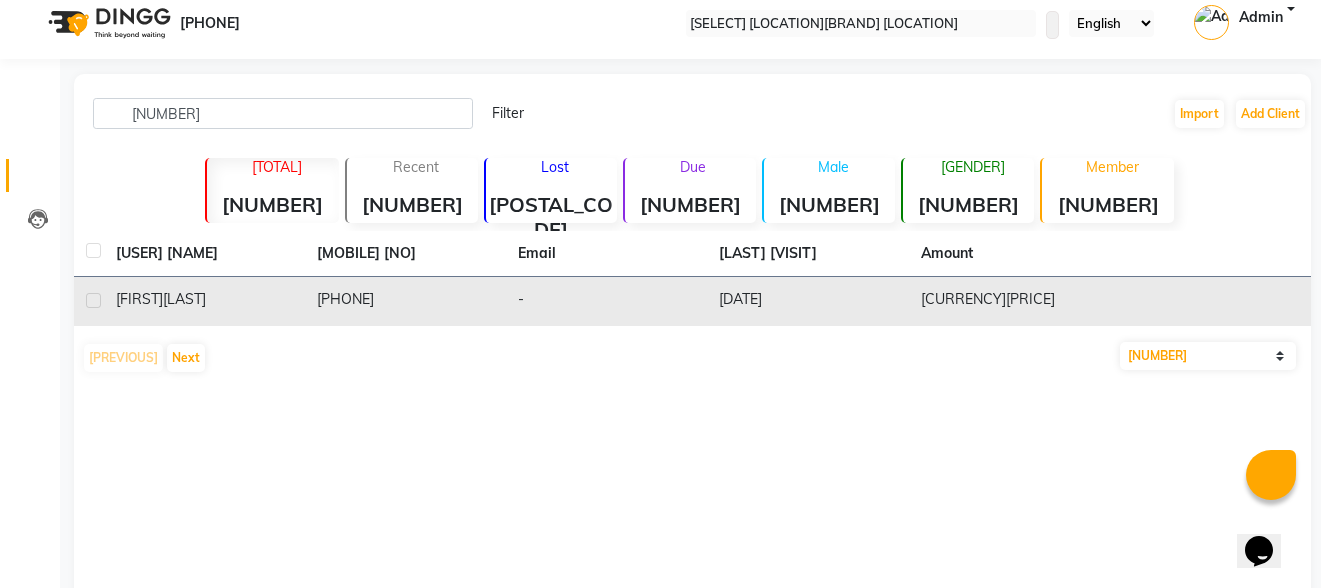 click on "[LAST]" at bounding box center [184, 299] 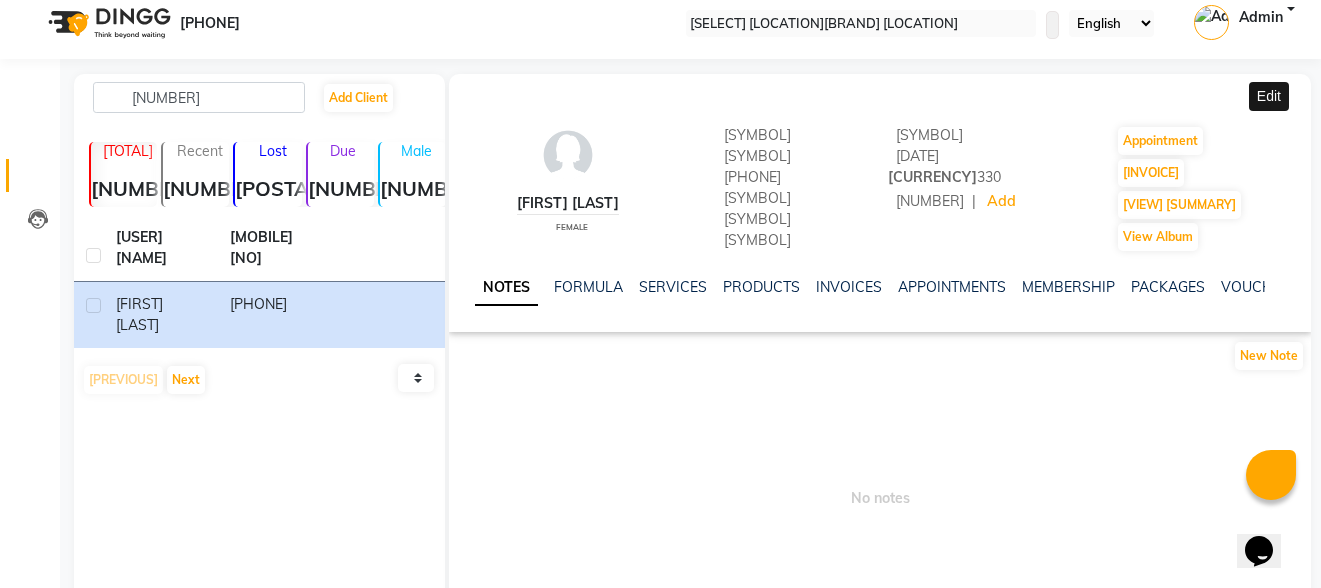 click at bounding box center (1307, 94) 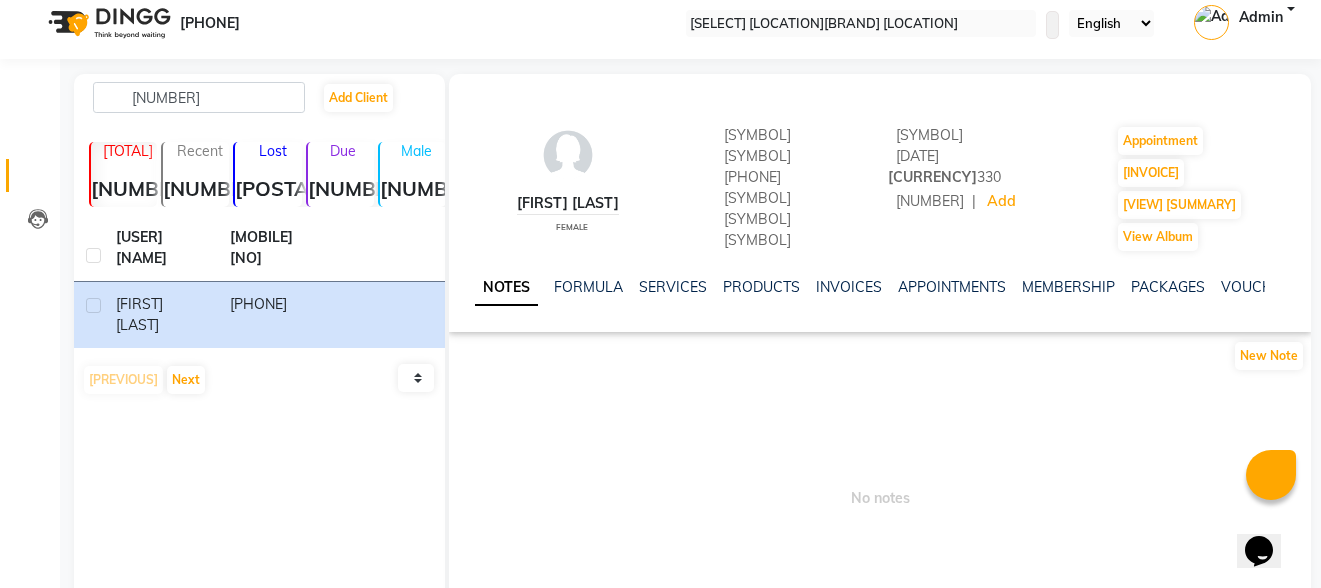 click at bounding box center (1303, 94) 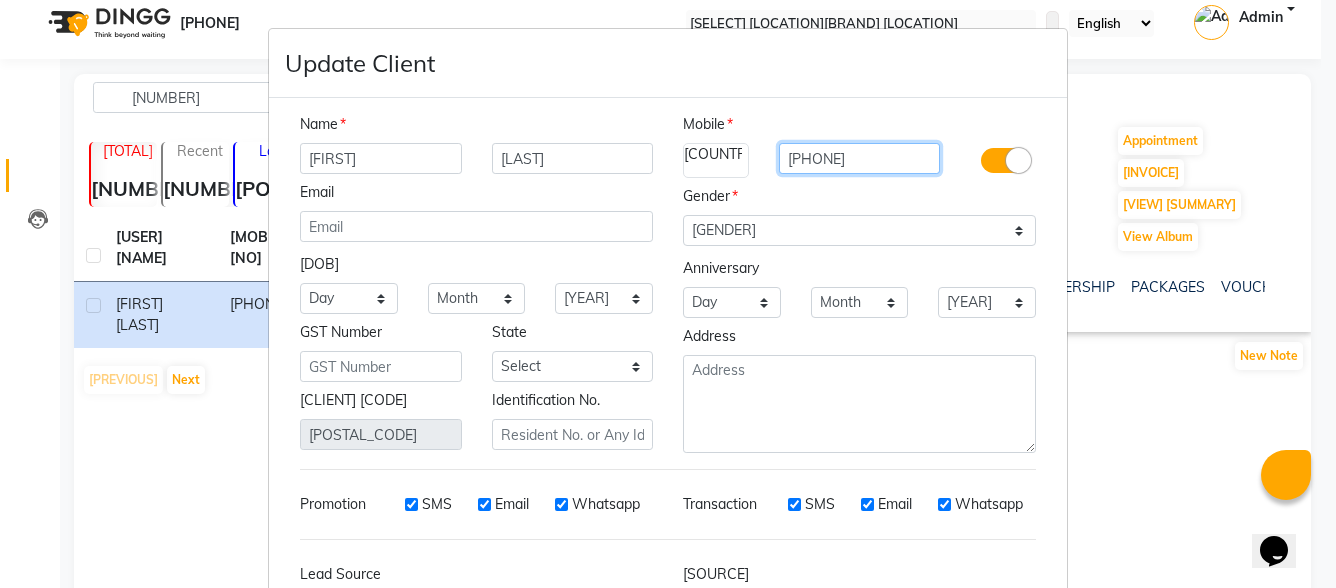 click on "[PHONE]" at bounding box center [860, 158] 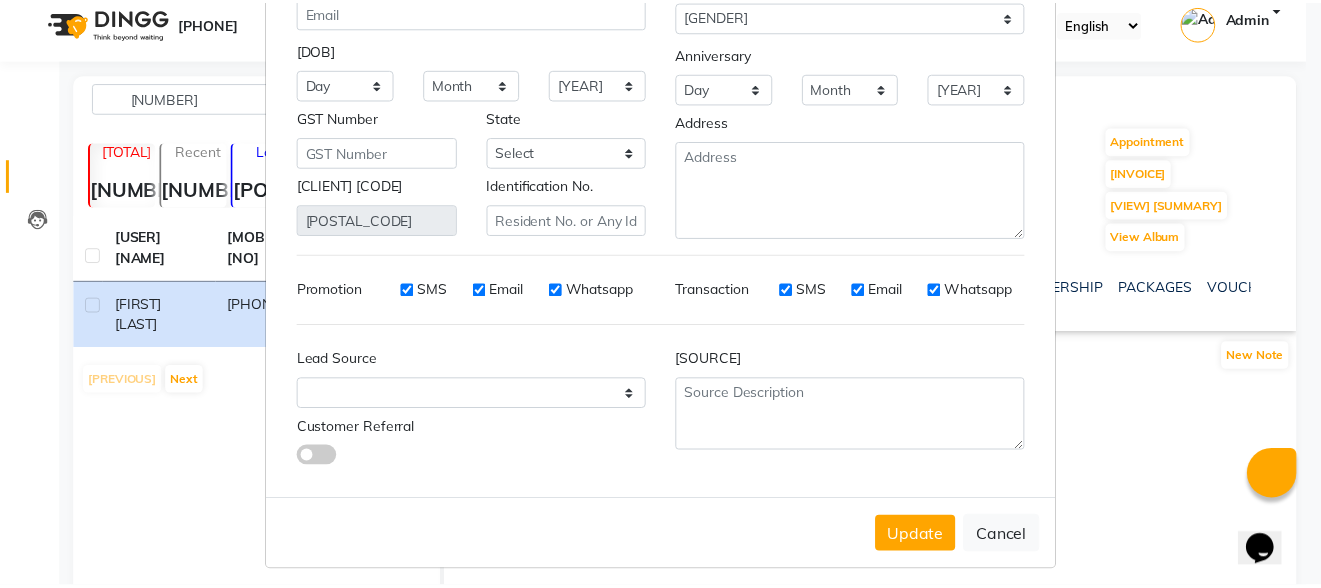 scroll, scrollTop: 225, scrollLeft: 0, axis: vertical 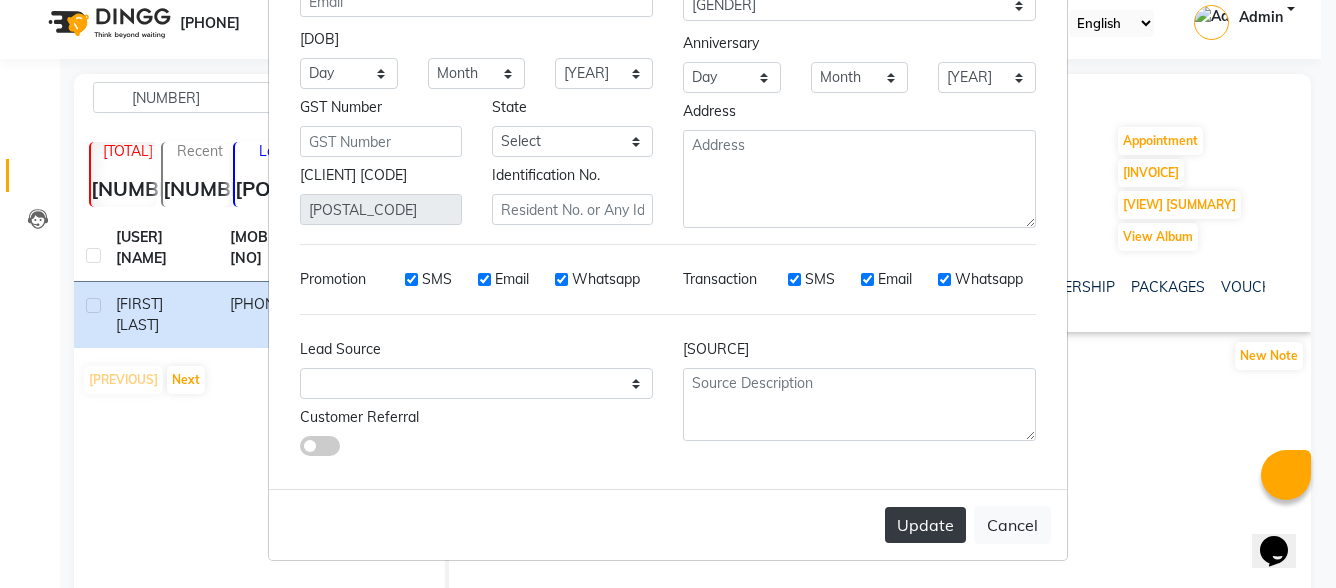 type on "[PHONE]" 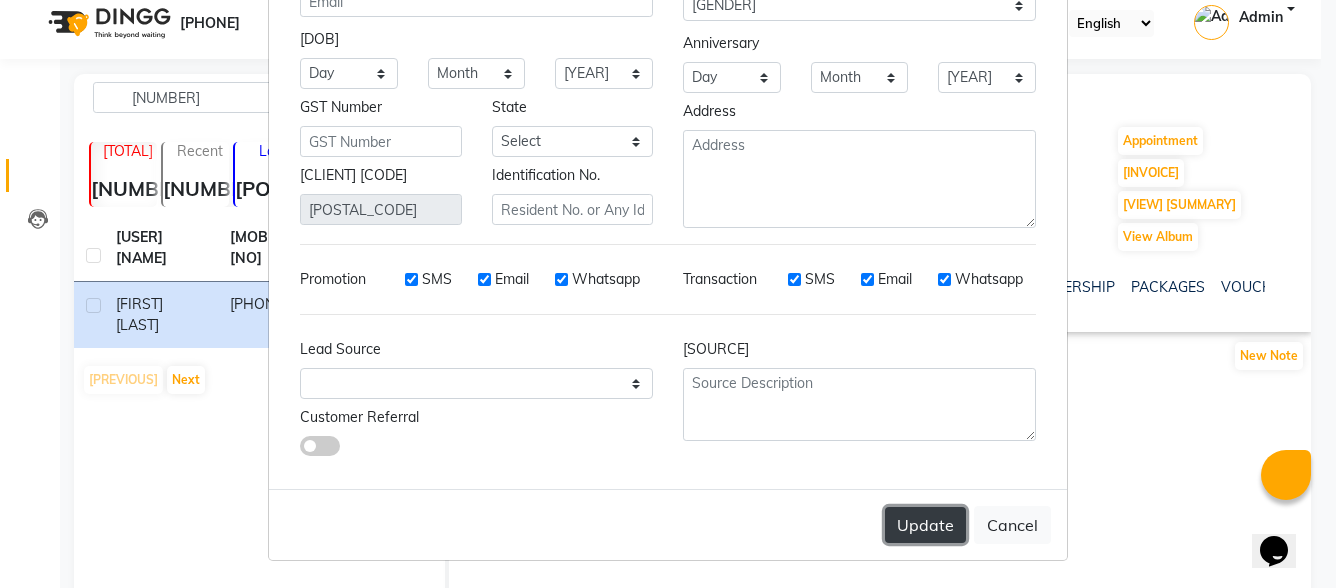 click on "Update" at bounding box center (925, 525) 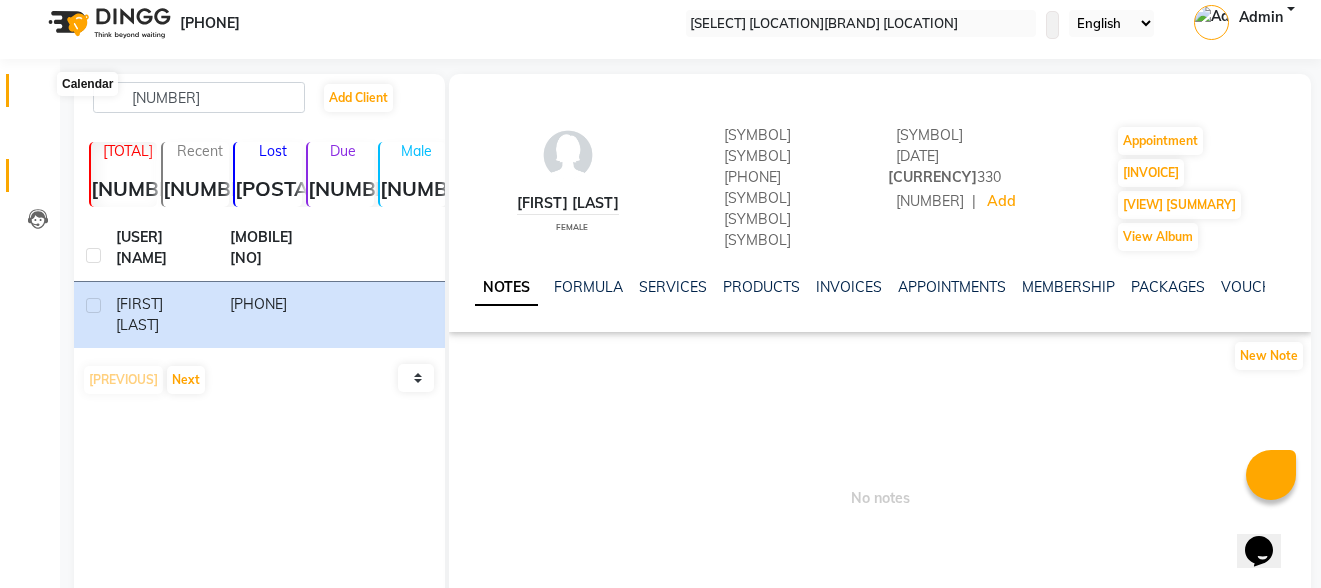 click at bounding box center [38, 95] 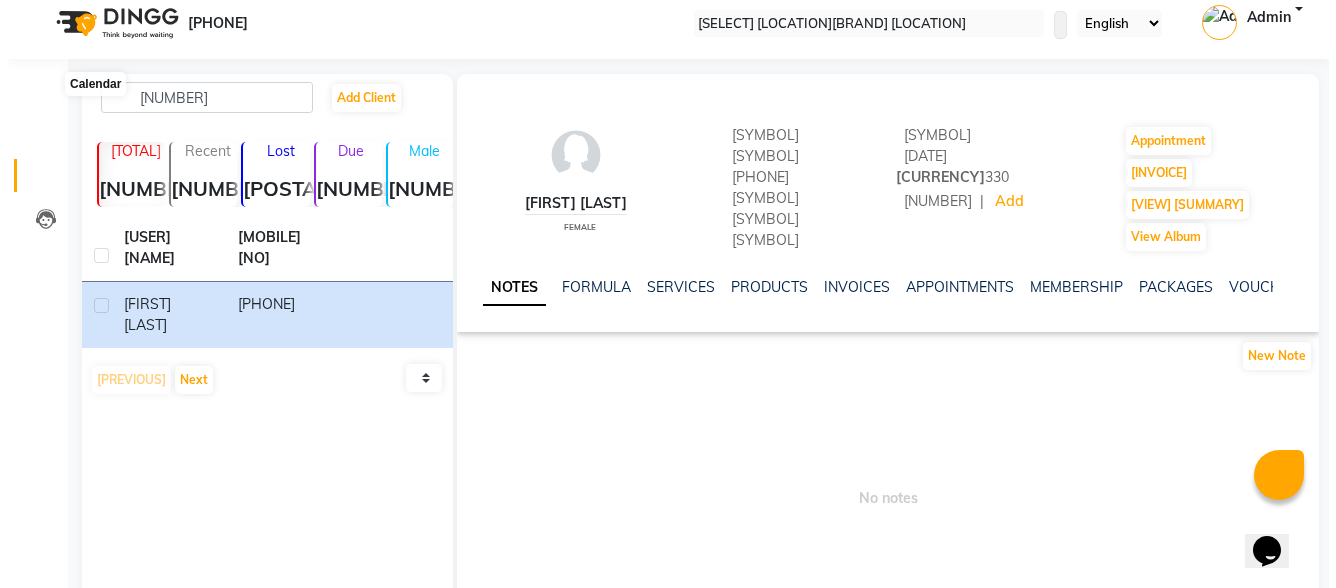 scroll, scrollTop: 0, scrollLeft: 0, axis: both 